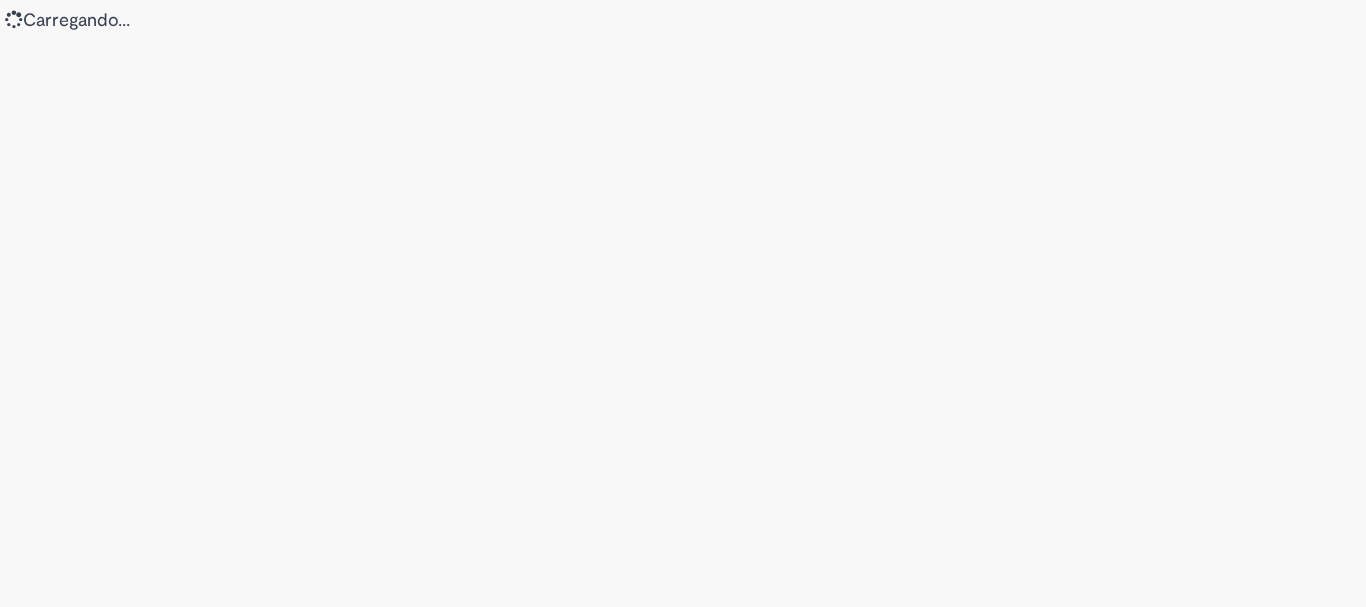 scroll, scrollTop: 0, scrollLeft: 0, axis: both 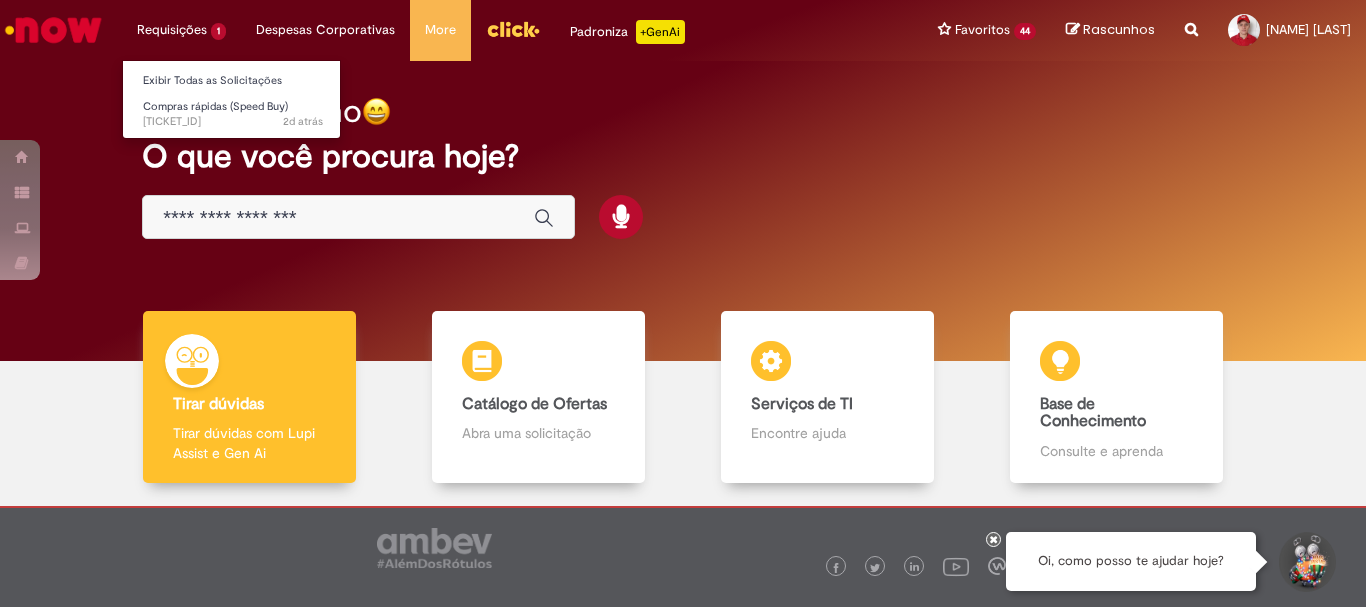 click on "Requisições   1
Exibir Todas as Solicitações
Compras rápidas (Speed Buy)
2d atrás 2 dias atrás  [TICKET_ID]" at bounding box center (181, 30) 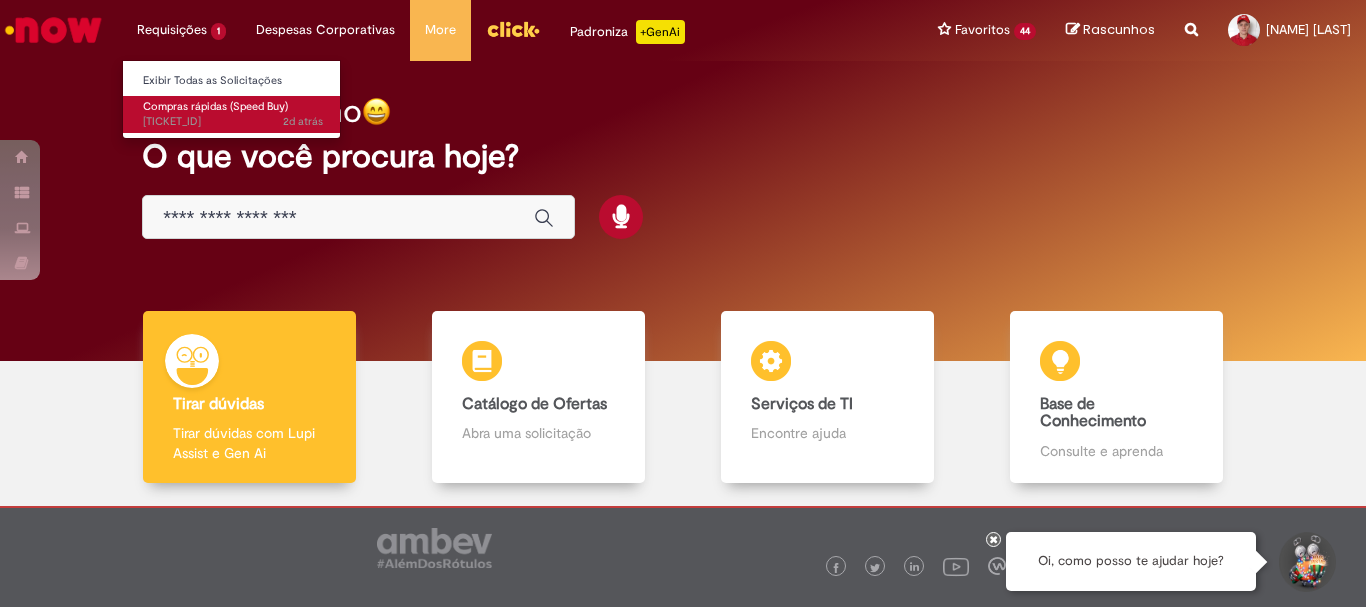 click on "Compras rápidas (Speed Buy)" at bounding box center [215, 106] 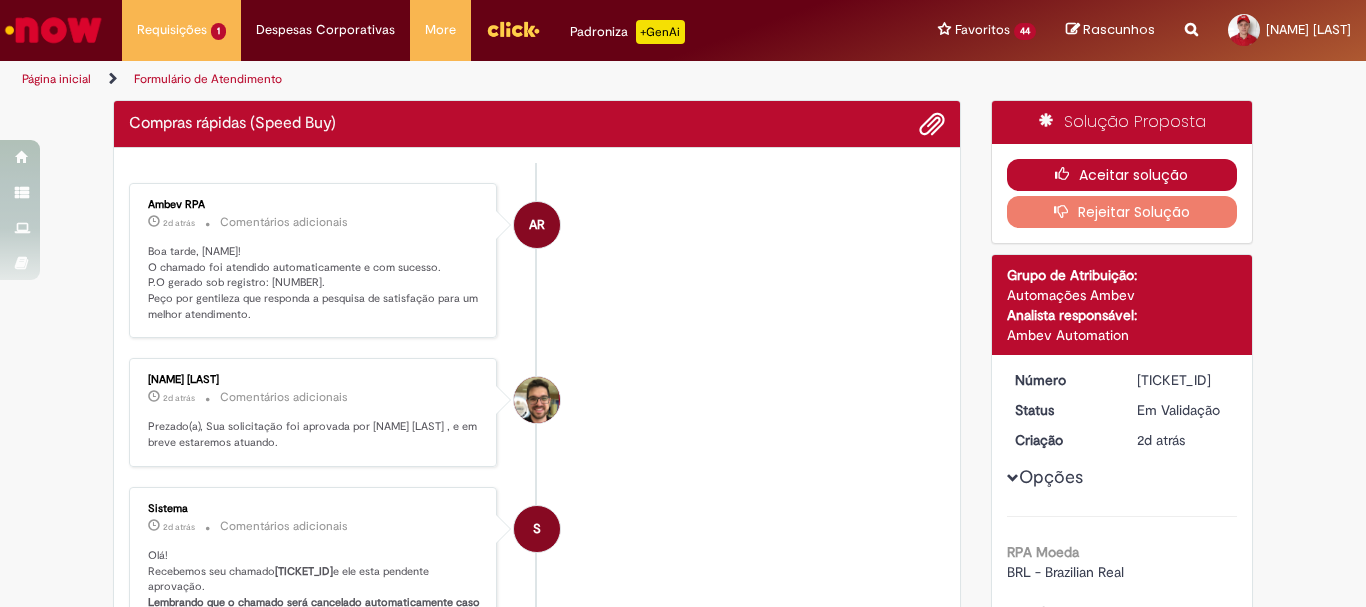 click on "Aceitar solução" at bounding box center (1122, 175) 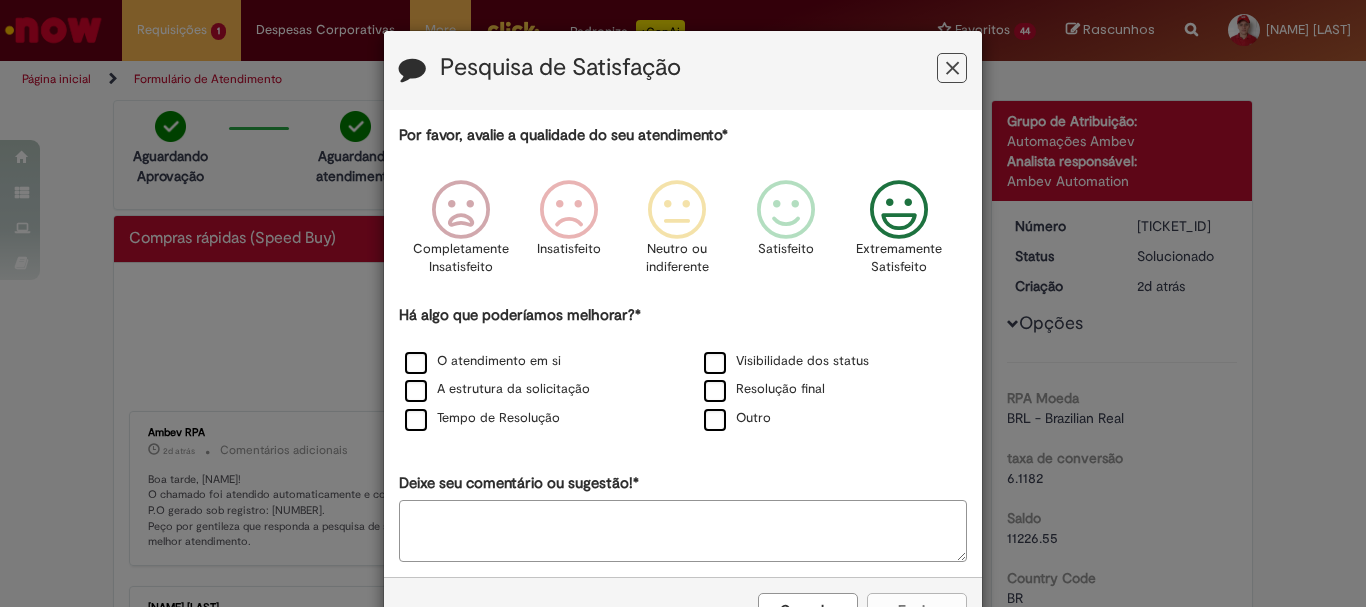 click at bounding box center (899, 210) 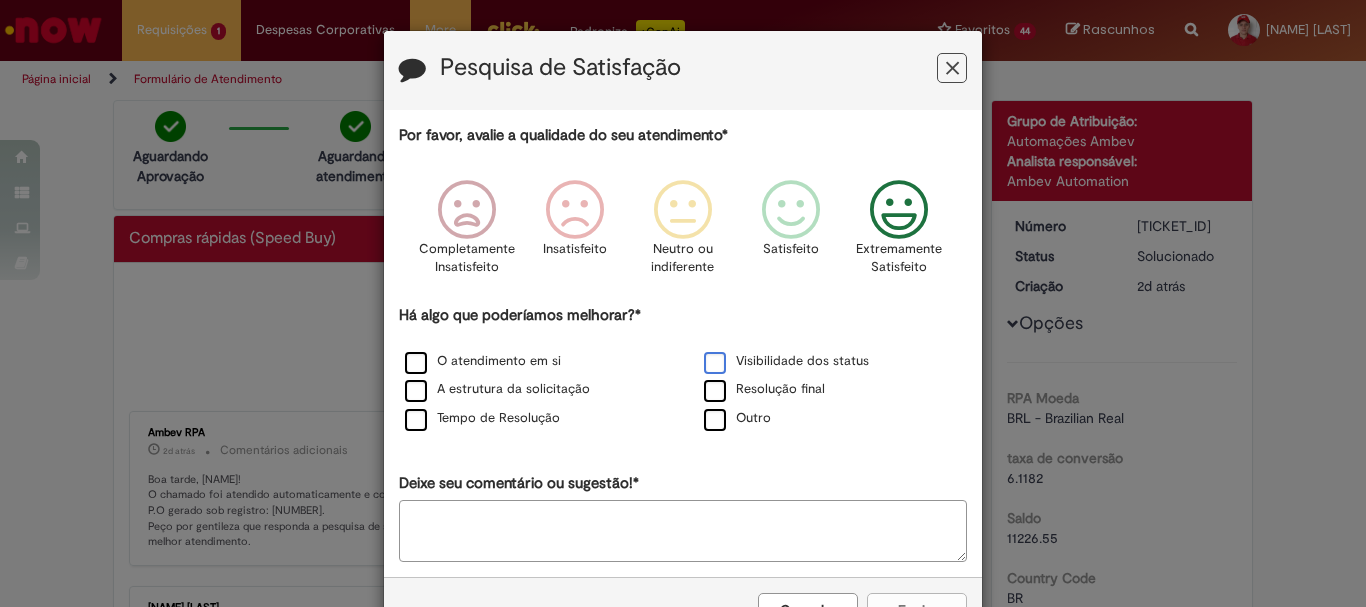 click on "Visibilidade dos status" at bounding box center (786, 361) 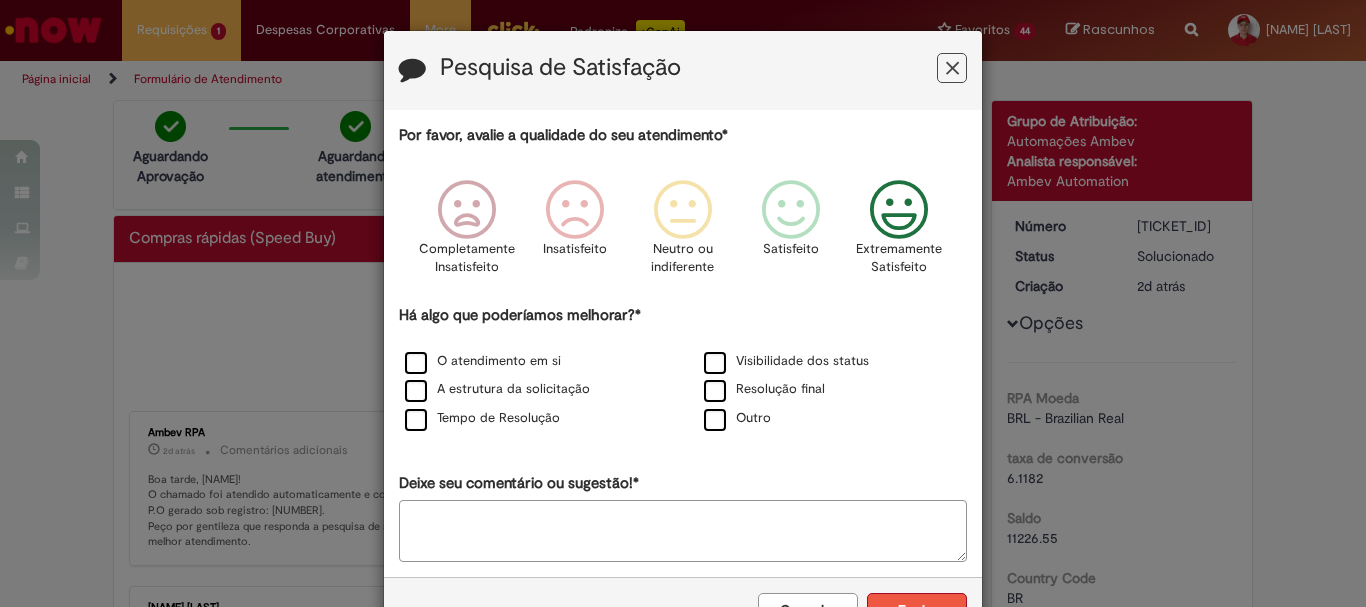 click on "Enviar" at bounding box center (917, 610) 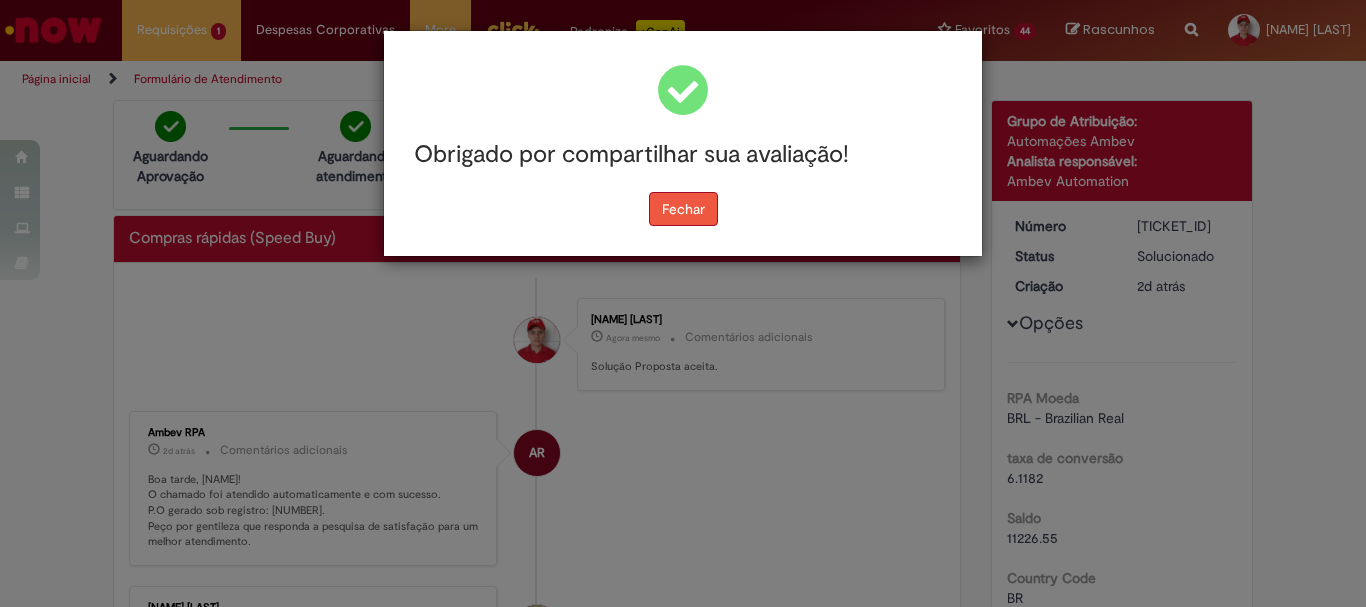 click on "Fechar" at bounding box center (683, 209) 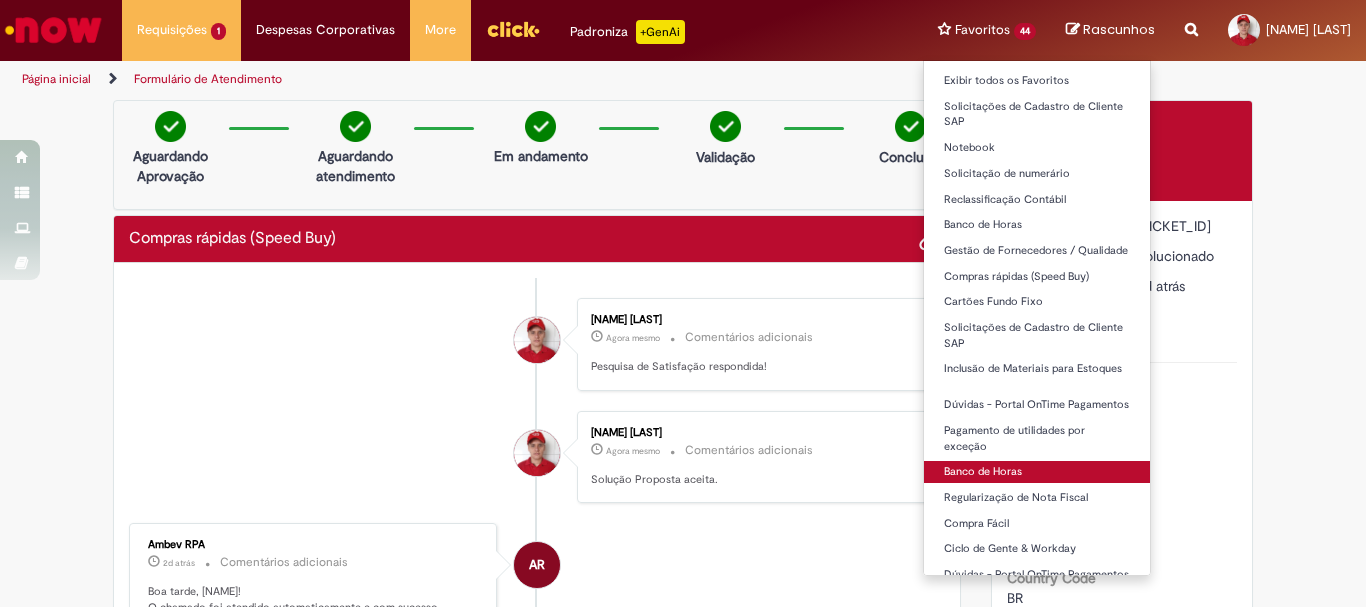 scroll, scrollTop: 100, scrollLeft: 0, axis: vertical 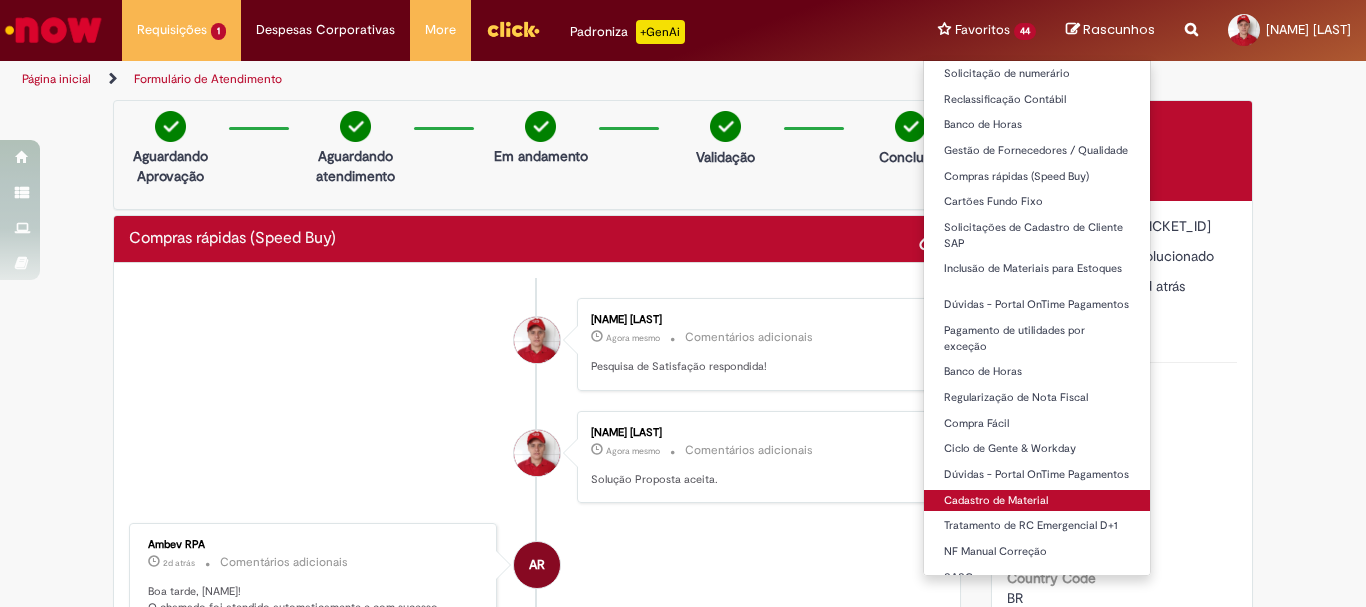 click on "Cadastro de Material" at bounding box center (1037, 501) 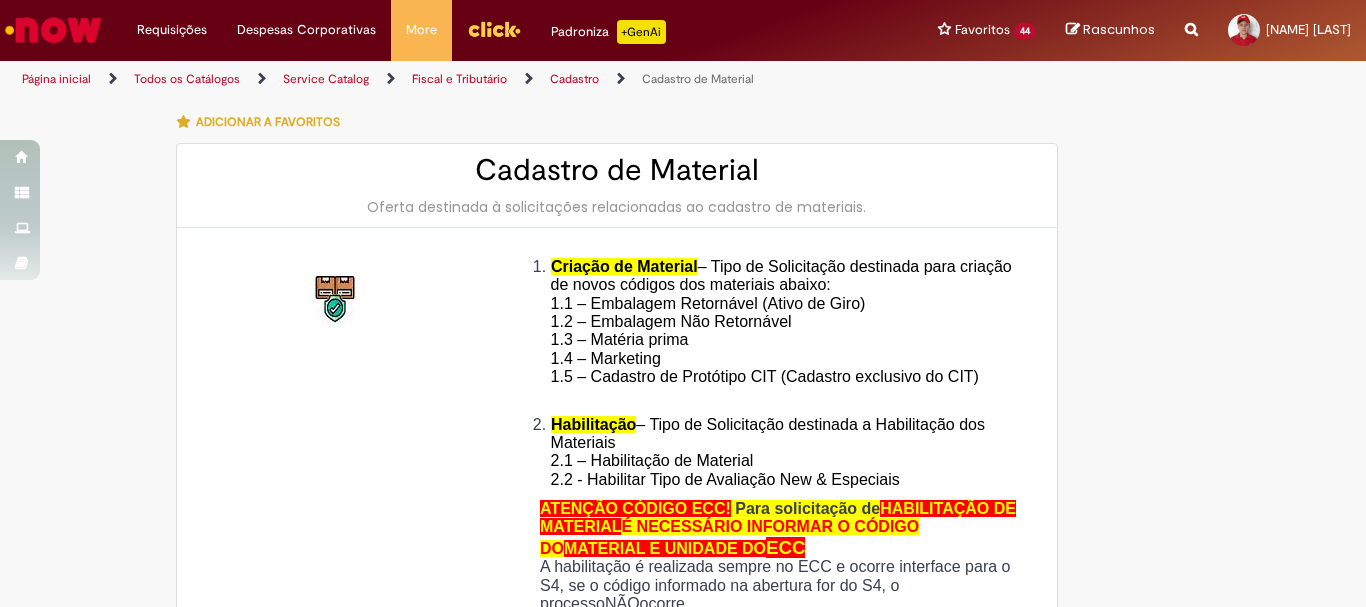 type on "********" 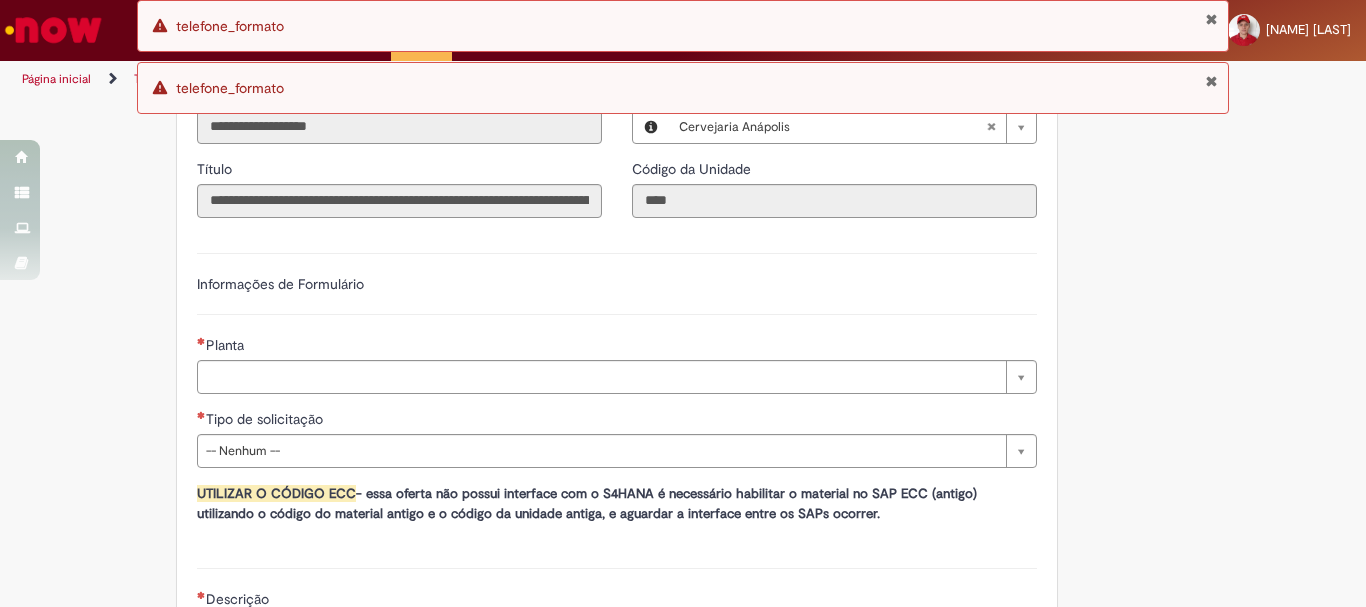 scroll, scrollTop: 690, scrollLeft: 0, axis: vertical 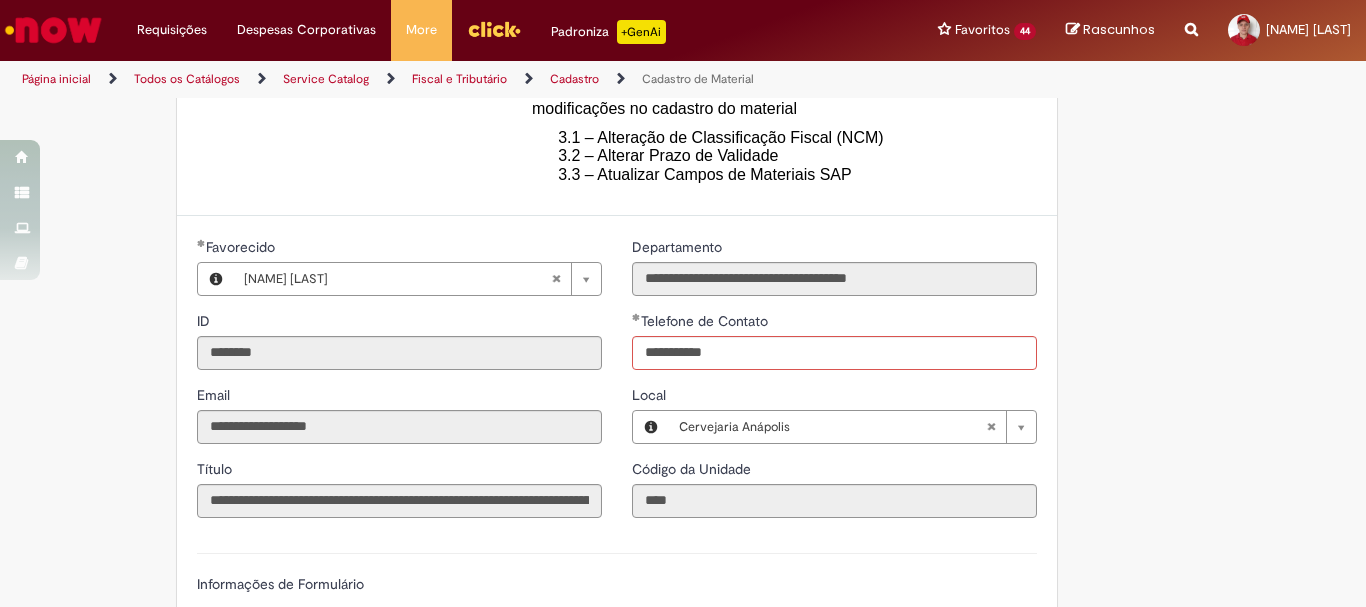 click on "**********" at bounding box center (834, 385) 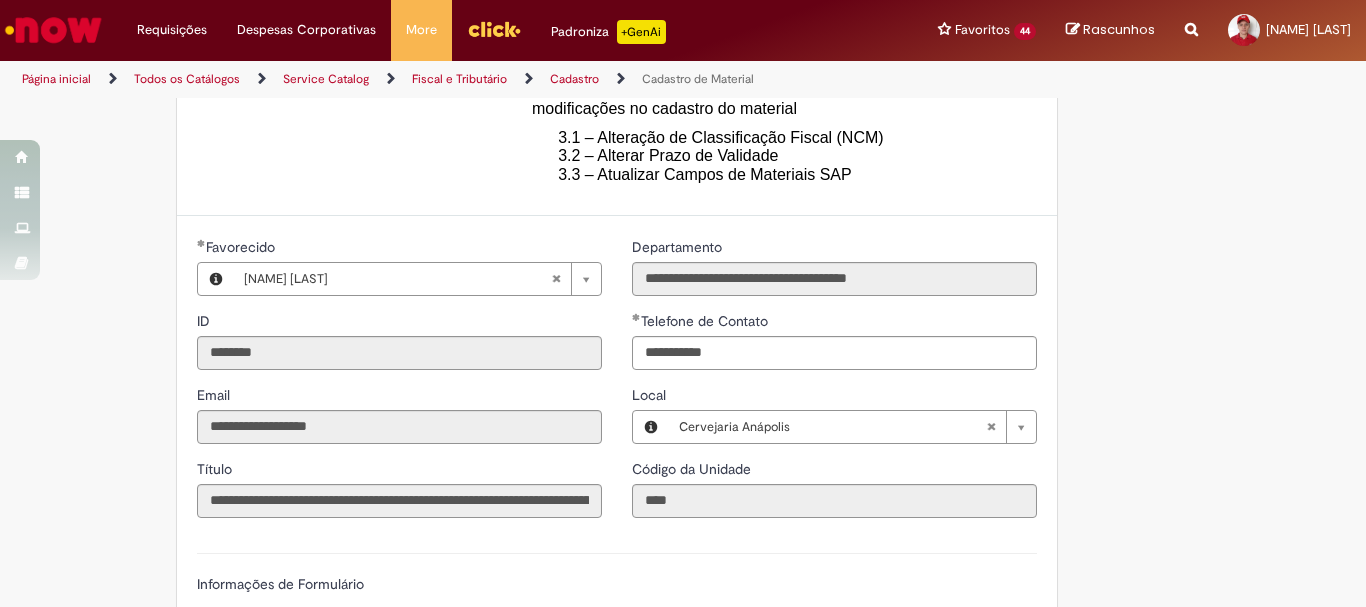 type on "**********" 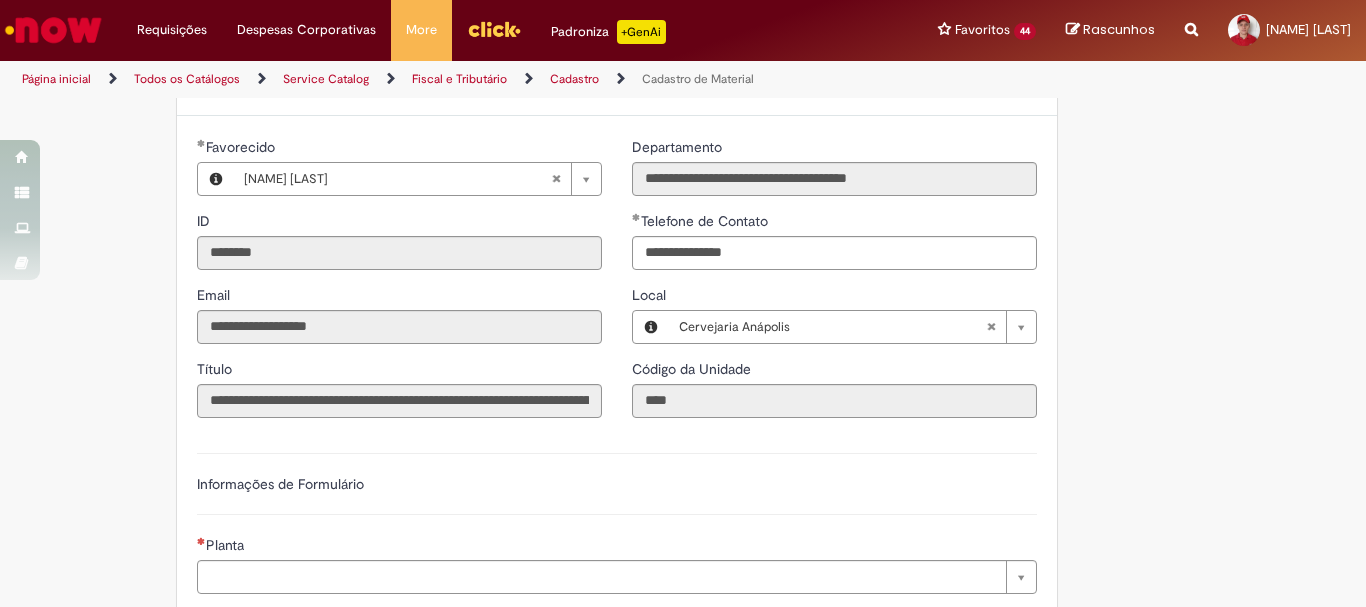 scroll, scrollTop: 890, scrollLeft: 0, axis: vertical 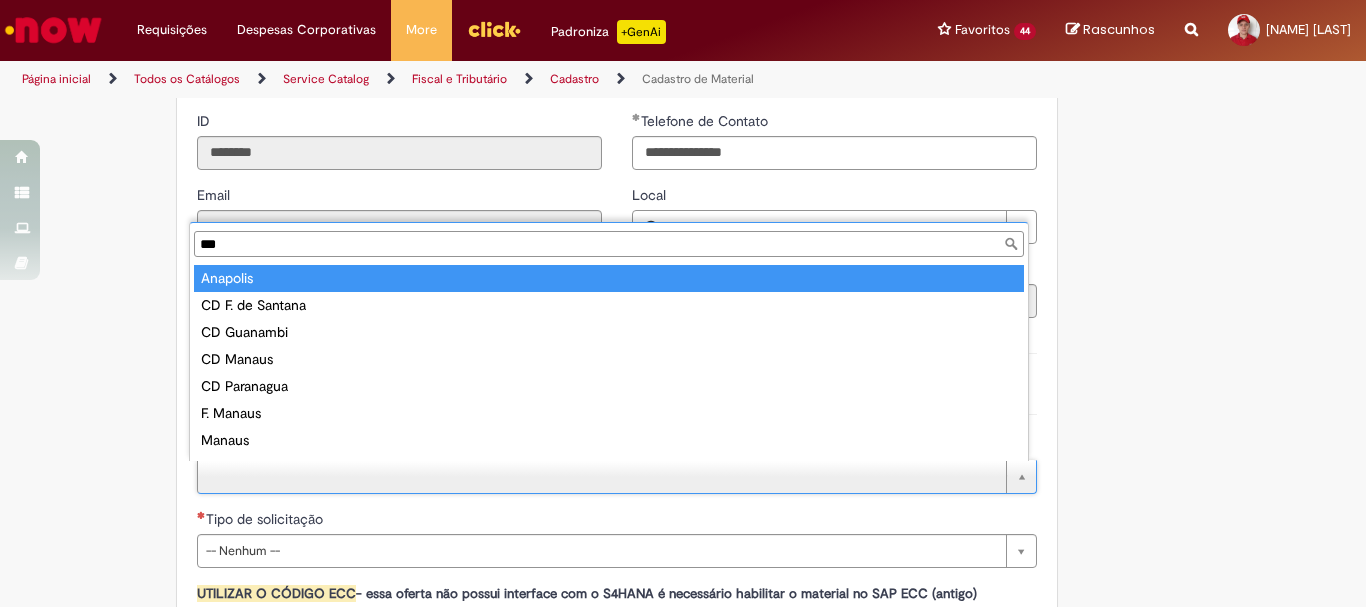 type on "***" 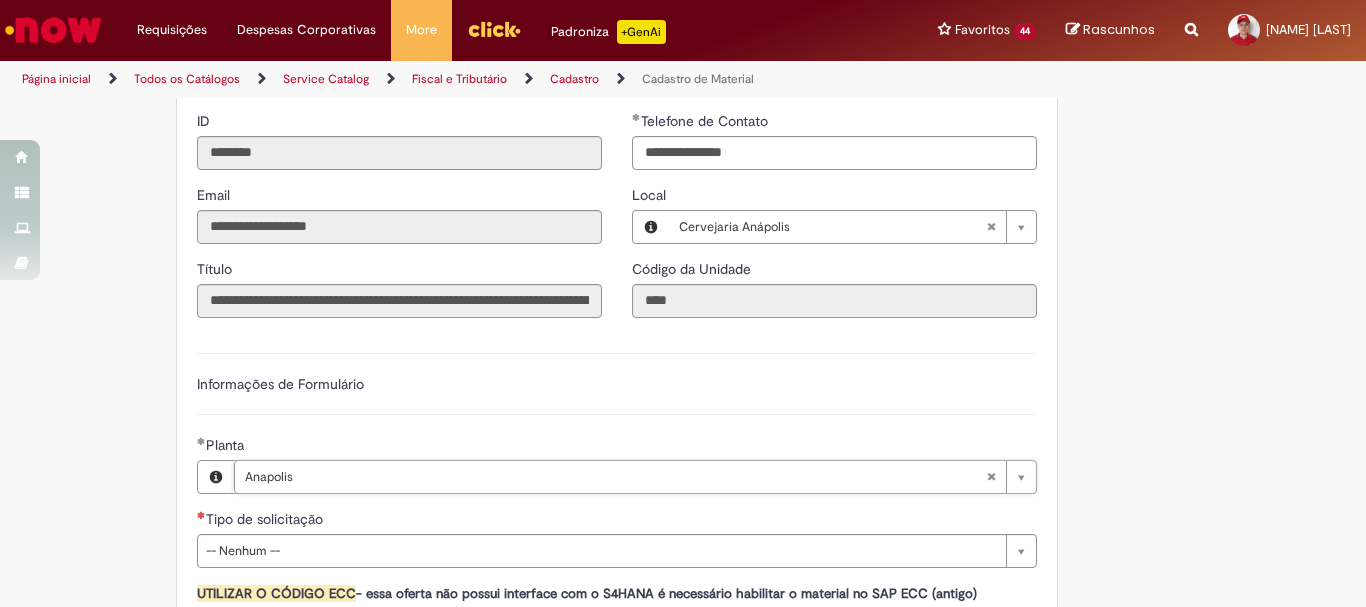 scroll, scrollTop: 990, scrollLeft: 0, axis: vertical 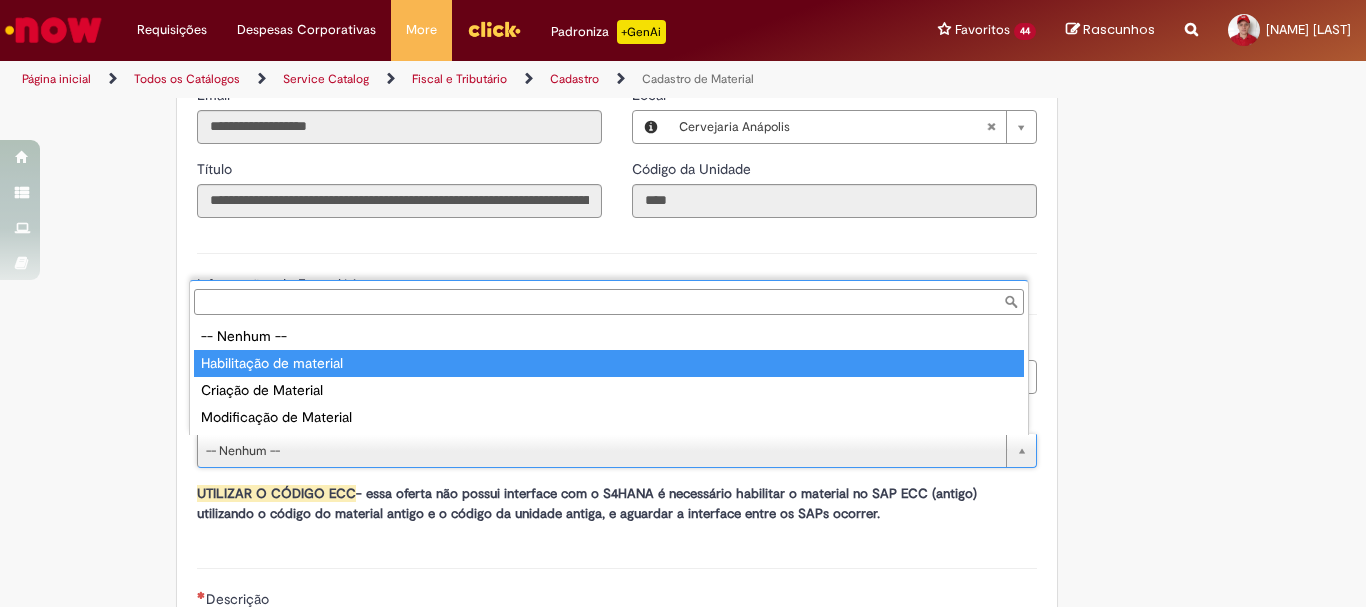 type on "**********" 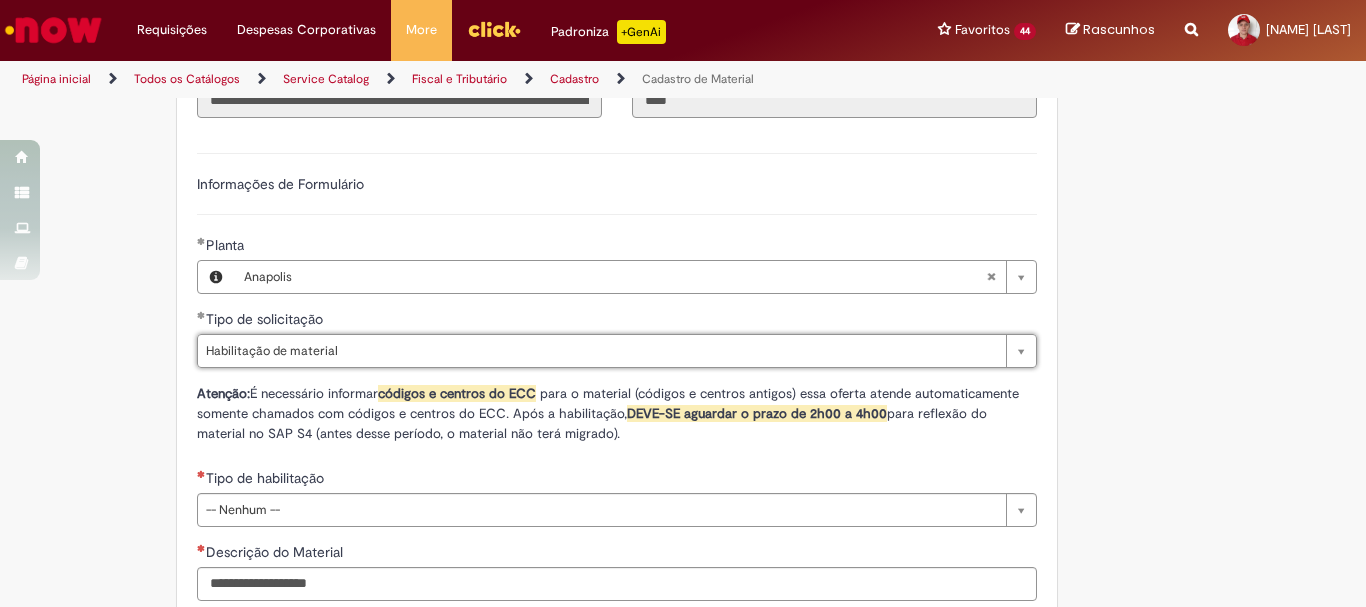 scroll, scrollTop: 1190, scrollLeft: 0, axis: vertical 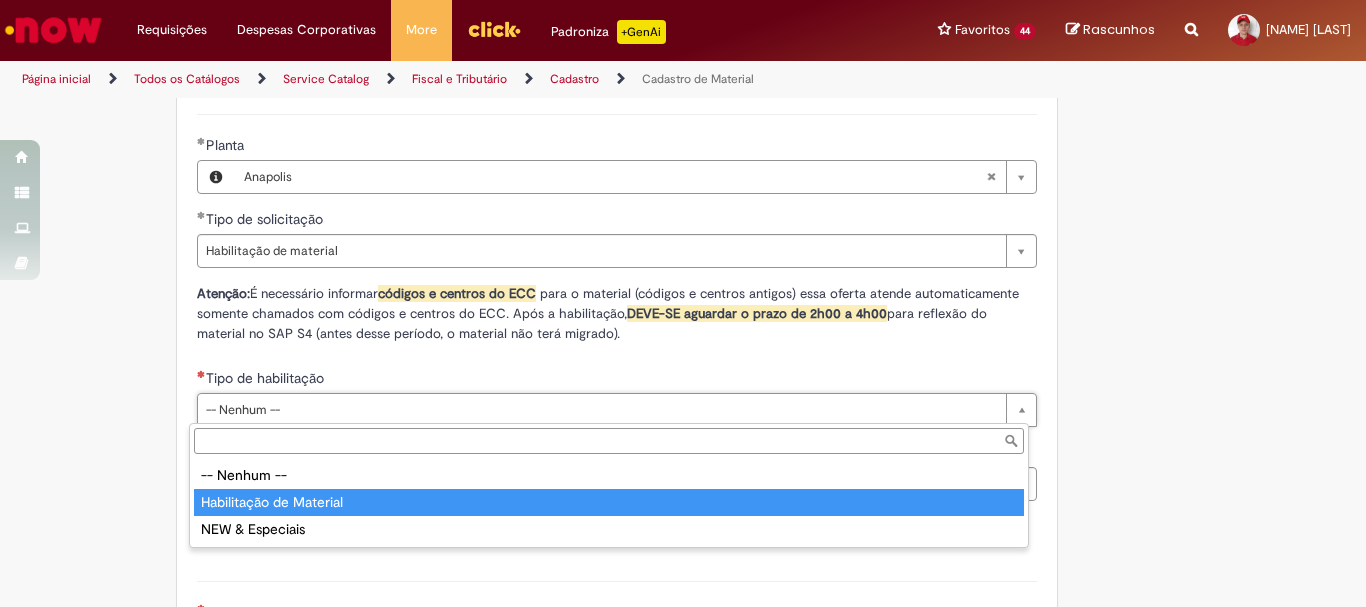 type on "**********" 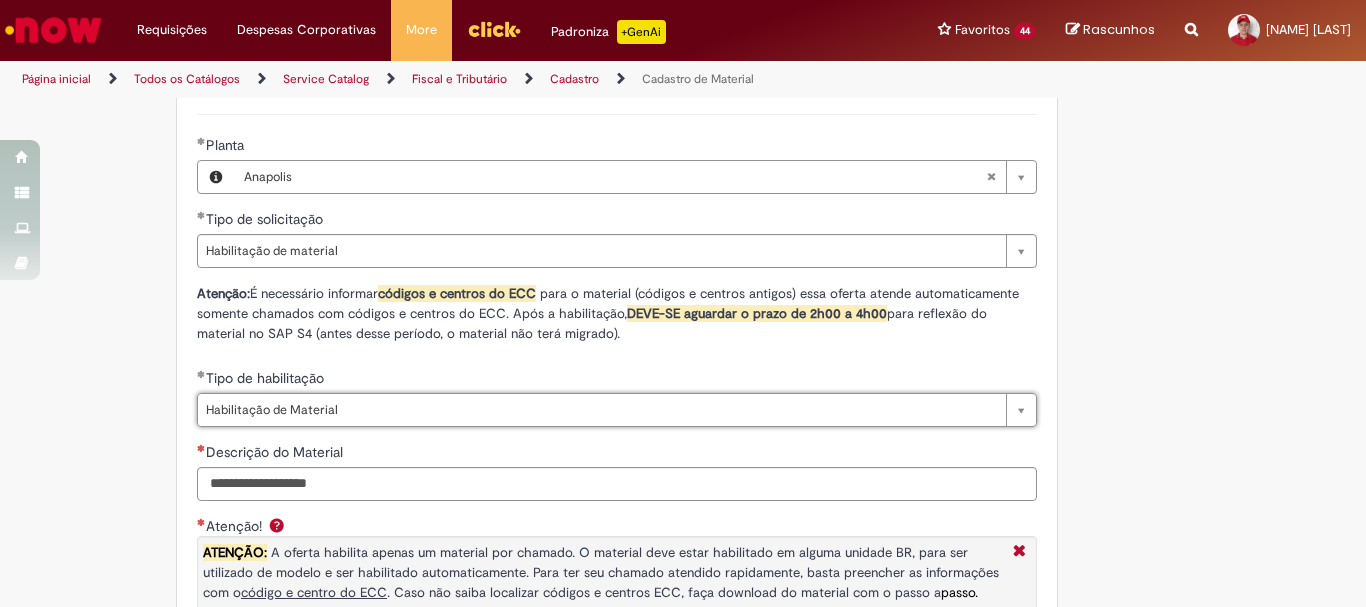 scroll, scrollTop: 1490, scrollLeft: 0, axis: vertical 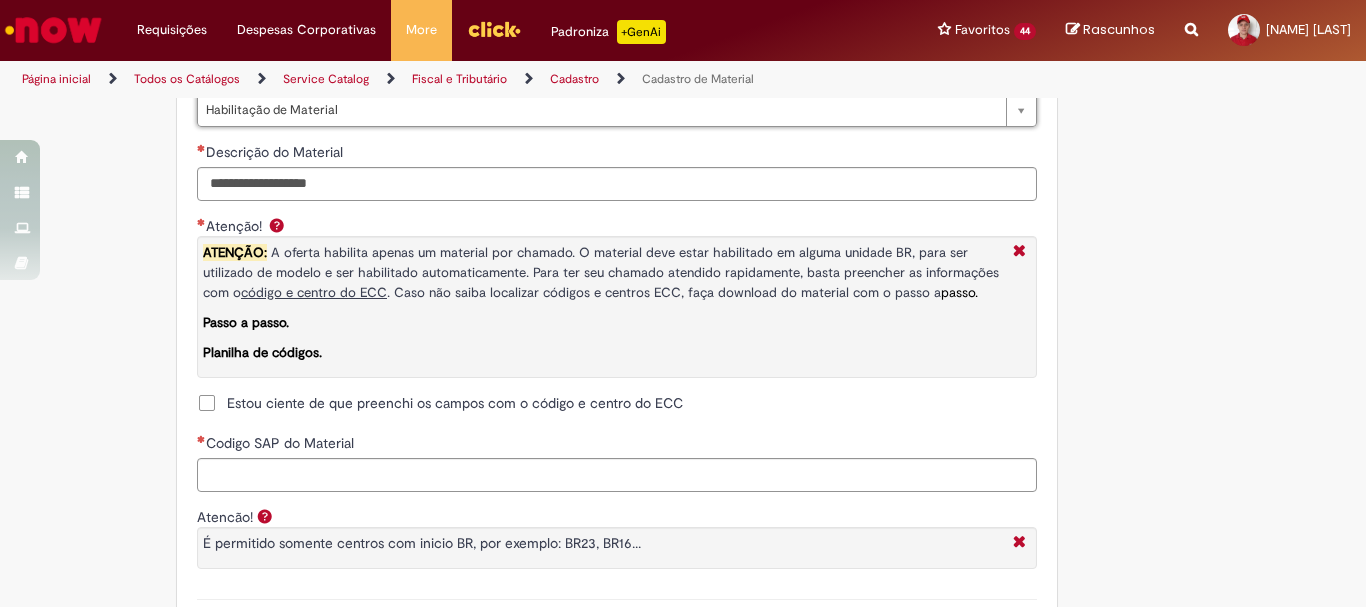click on "Adicionar a Favoritos
Cadastro de Material
Oferta destinada à solicitações relacionadas ao cadastro de materiais.
Criação de Material  – Tipo de Solicitação destinada para criação de novos códigos dos materiais abaixo:       1.1 – Embalagem Retornável (Ativo de Giro)       1.2 – Embalagem Não Retornável        1.3 – Matéria prima       1.4 – Marketing       1.5 – Cadastro de Protótipo CIT (Cadastro exclusivo do CIT)
Habilitação  – Tipo de Solicitação destinada a Habilitação dos Materiais       2.1 – Habilitação de Material       2.2 - Habilitar Tipo de Avaliação New & Especiais
ATENÇÃO CÓDIGO ECC!   Para solicitação de  HABILITAÇÃO DE MATERIAL  É NECESSÁRIO INFORMAR O CÓDIGO DO  MATERIAL E UNIDADE DO  ECC
NÃO  ocorre.
ATENÇÃO INTERFACE!
Modificação" at bounding box center [683, -67] 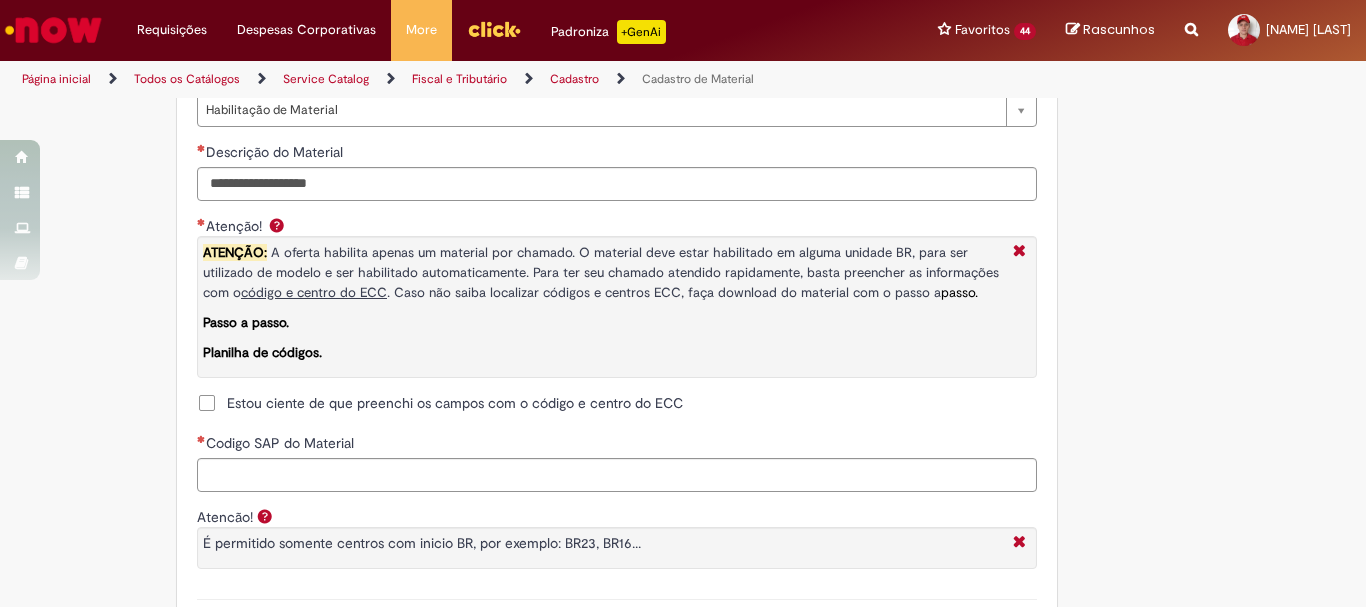 click on "Estou ciente de que preenchi os campos com o código e centro do ECC" at bounding box center [455, 403] 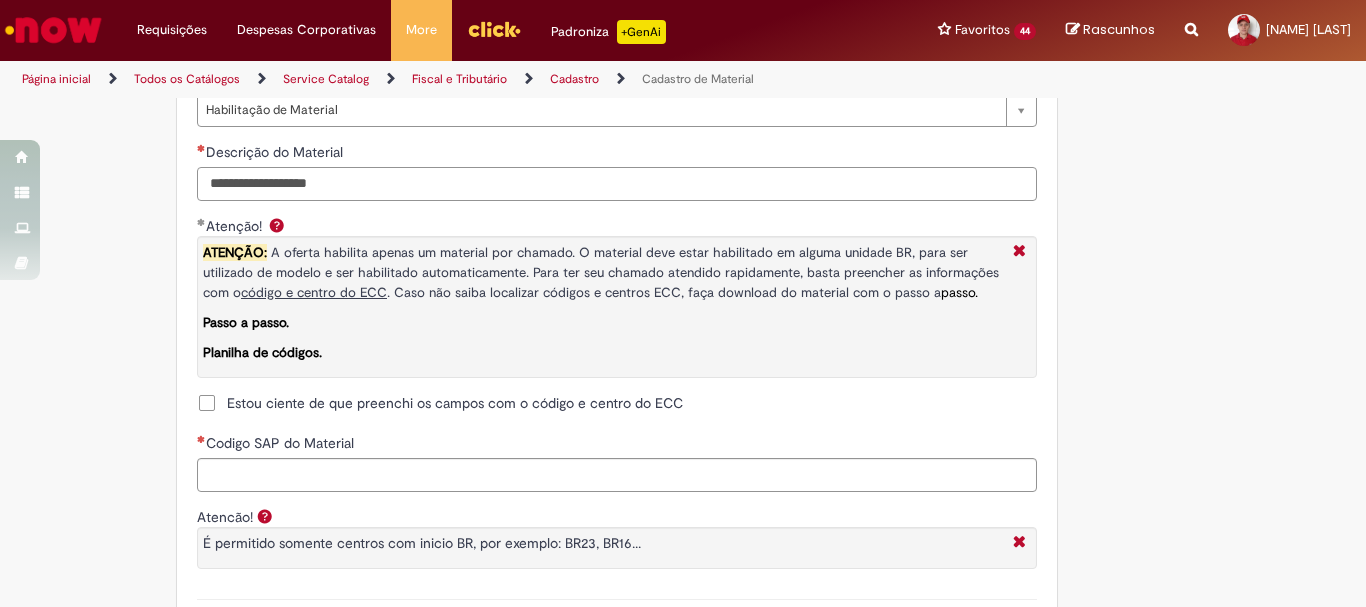 click on "Descrição do Material" at bounding box center [617, 184] 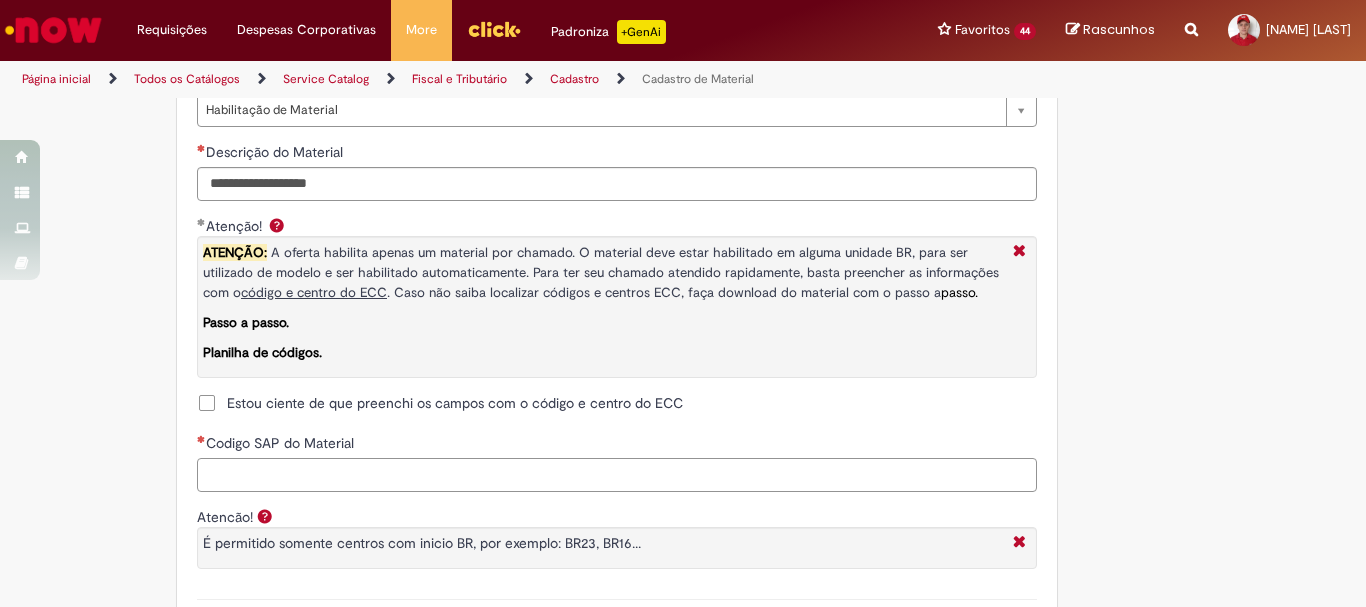 click on "Codigo SAP do Material" at bounding box center (617, 475) 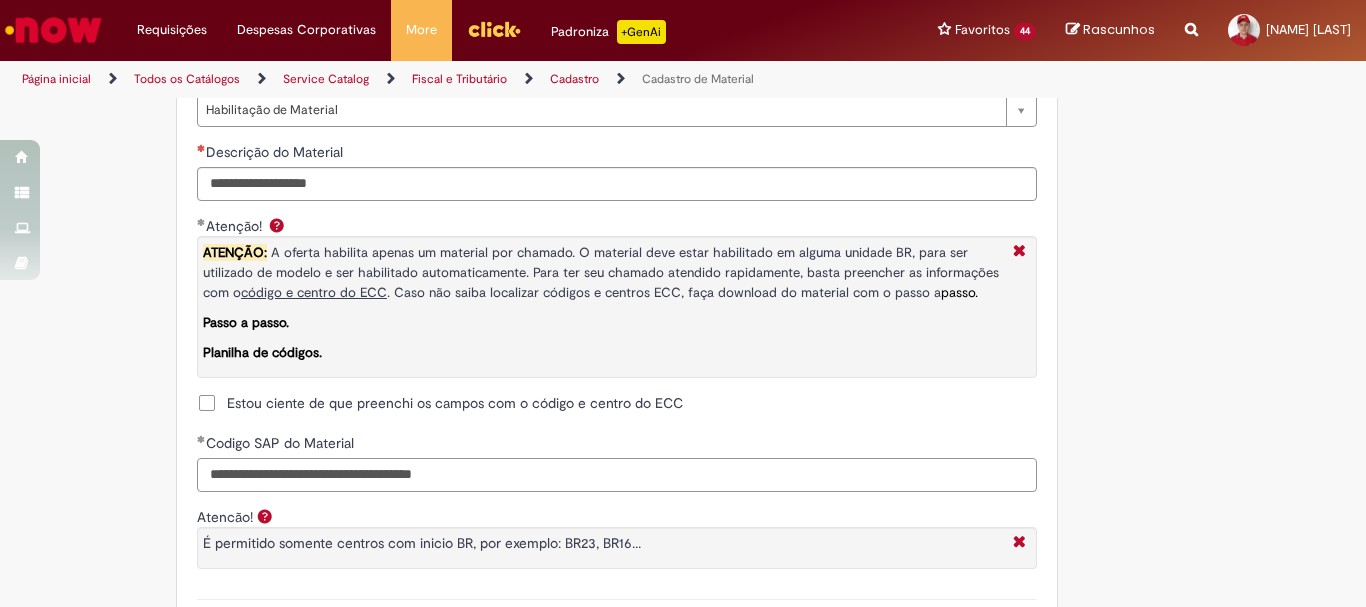 scroll, scrollTop: 1690, scrollLeft: 0, axis: vertical 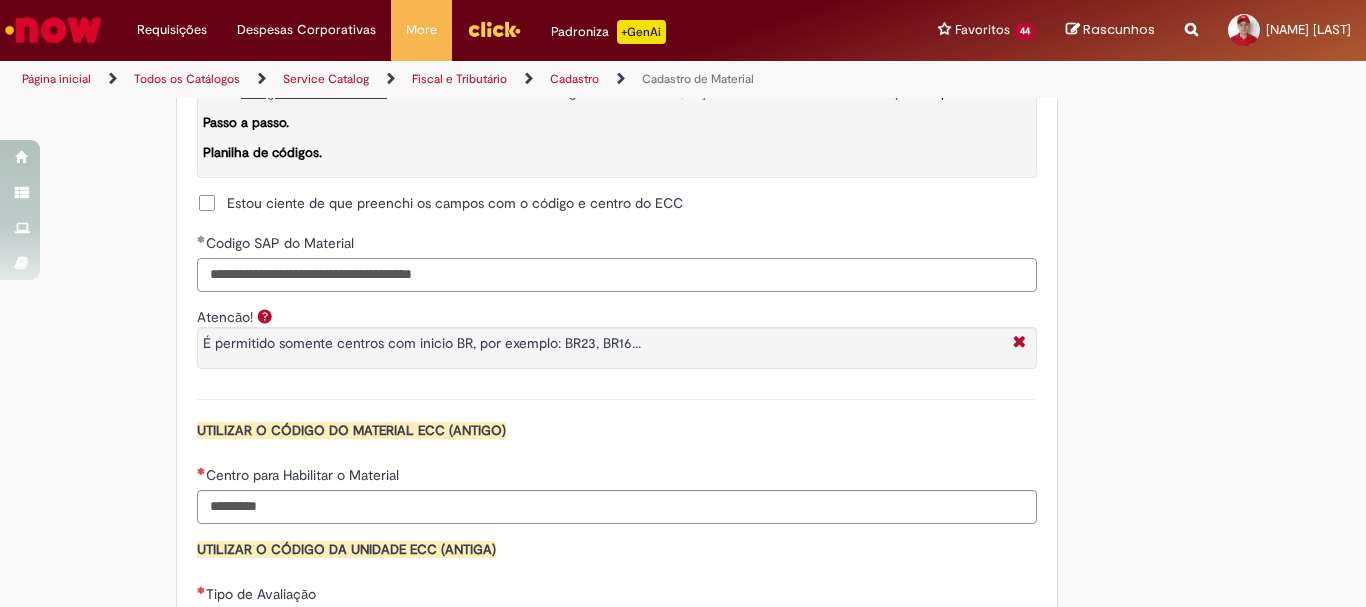 type on "**********" 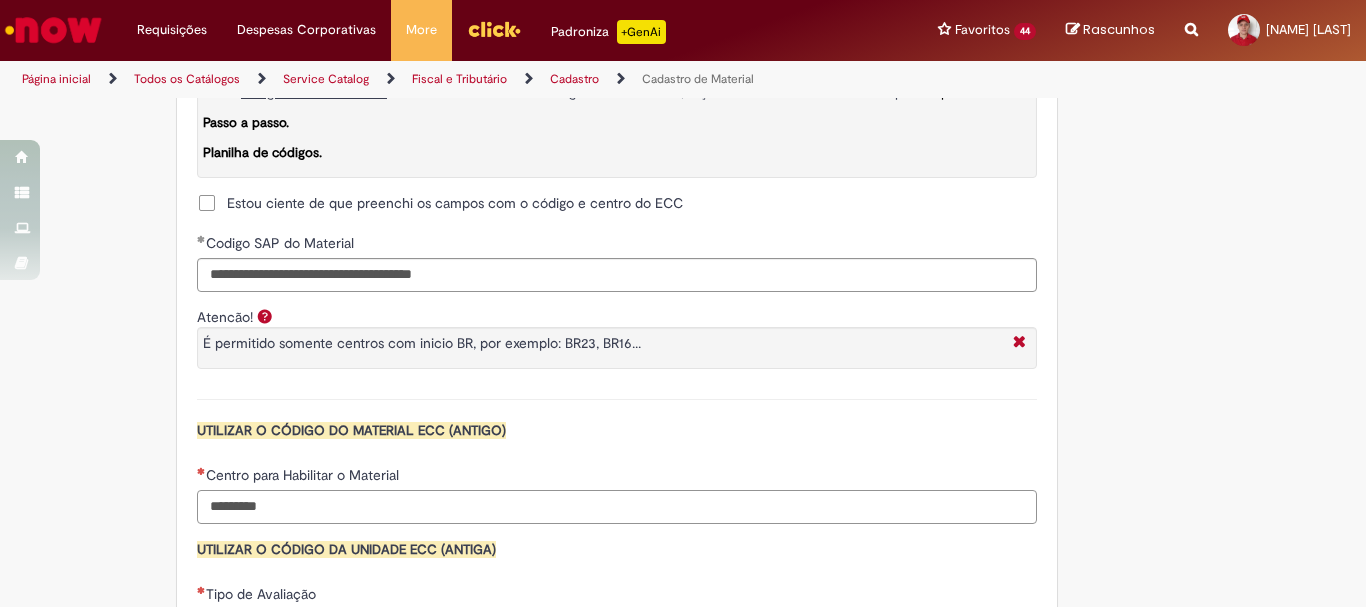 click on "Centro para Habilitar o Material" at bounding box center (617, 507) 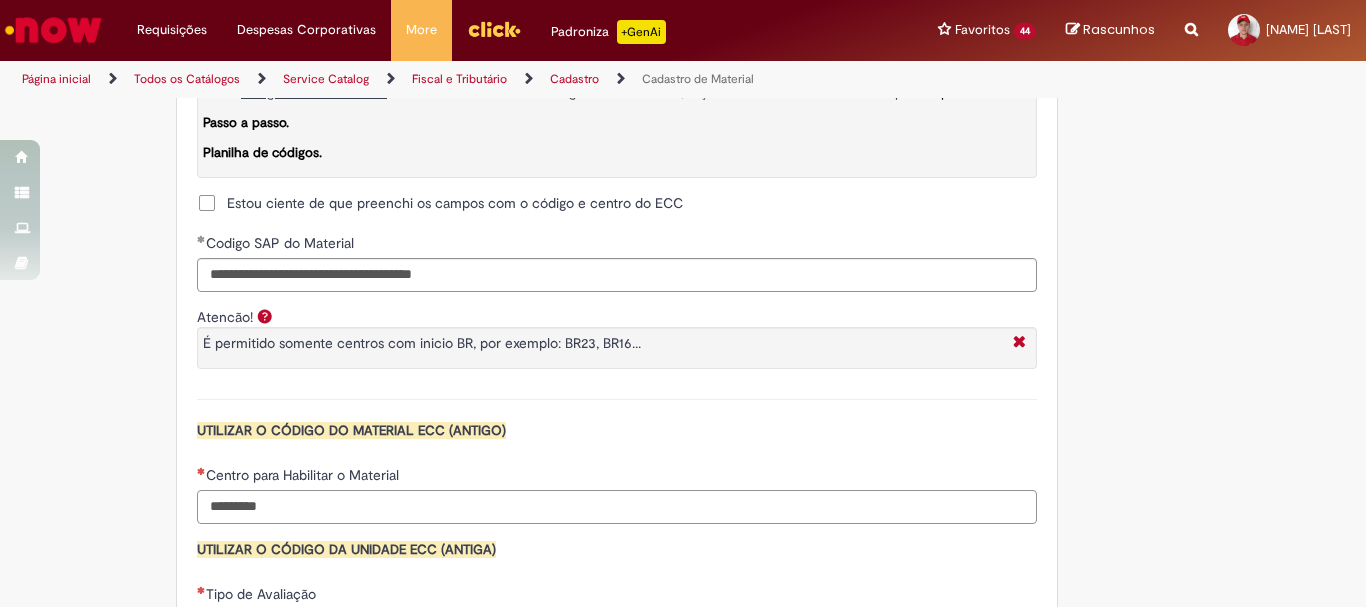 click on "Centro para Habilitar o Material" at bounding box center (617, 507) 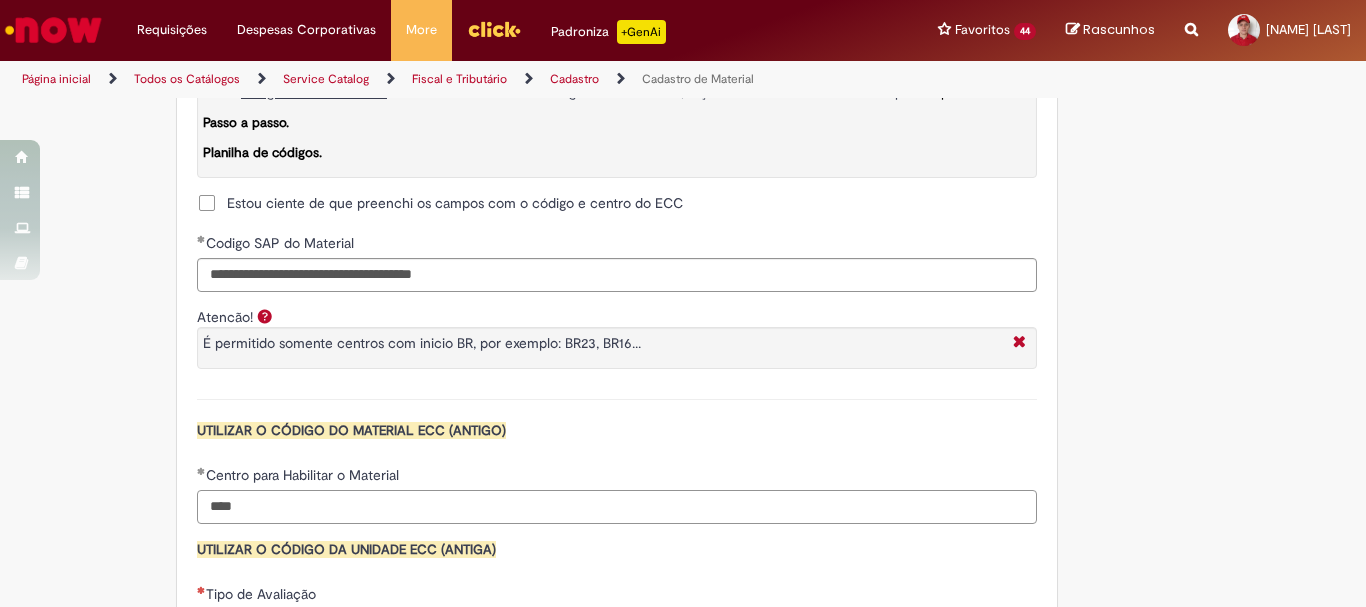 scroll, scrollTop: 1890, scrollLeft: 0, axis: vertical 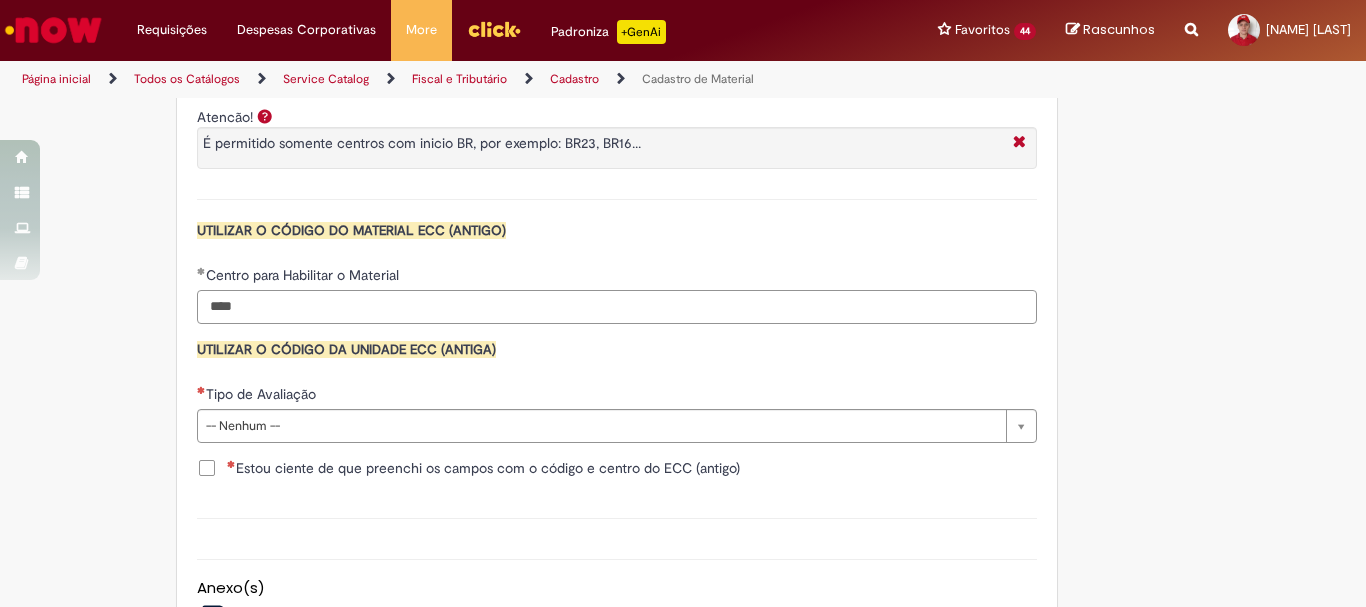 type on "****" 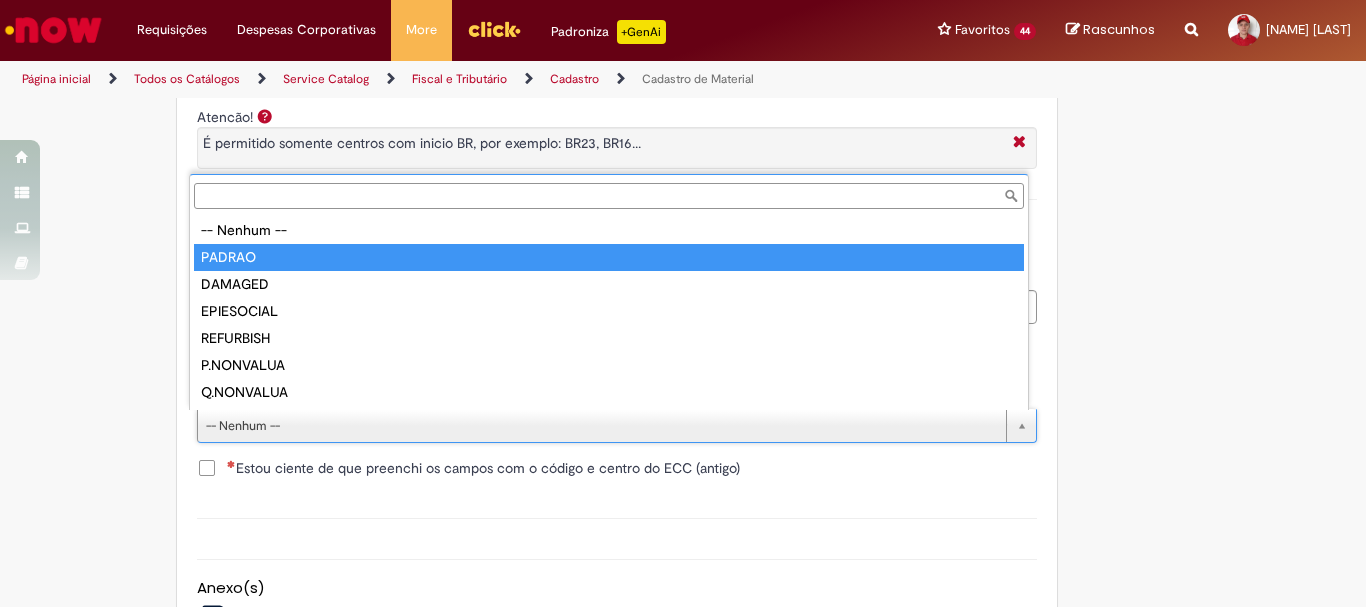type on "******" 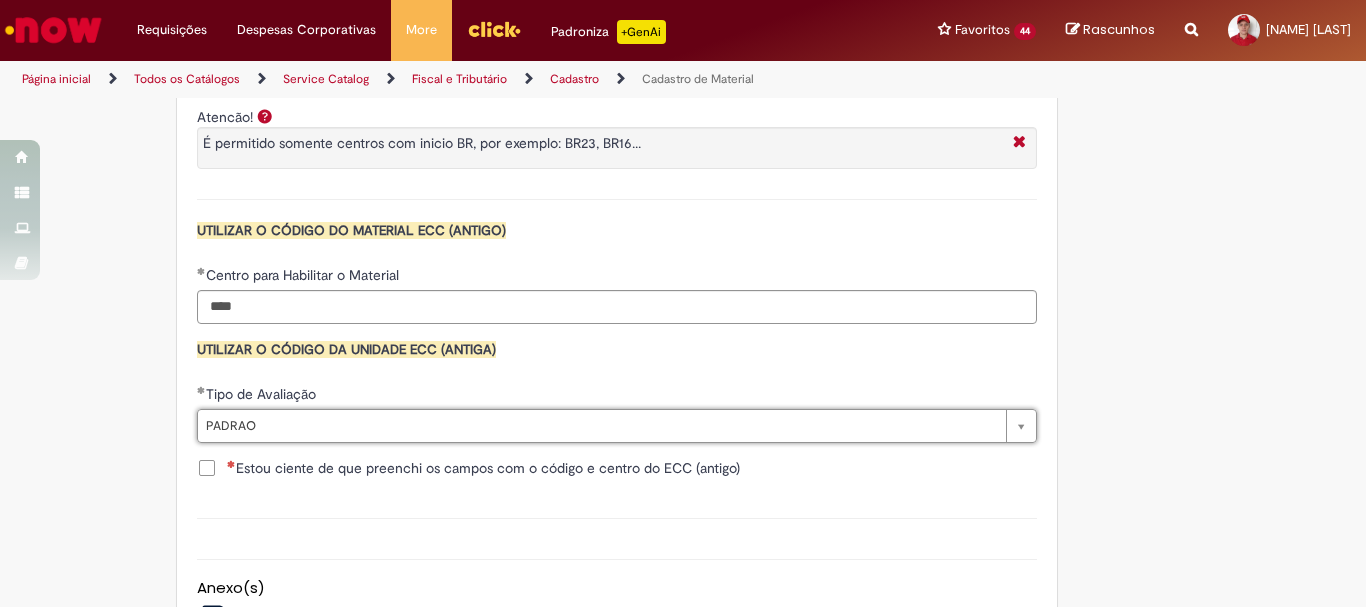 drag, startPoint x: 200, startPoint y: 473, endPoint x: 211, endPoint y: 470, distance: 11.401754 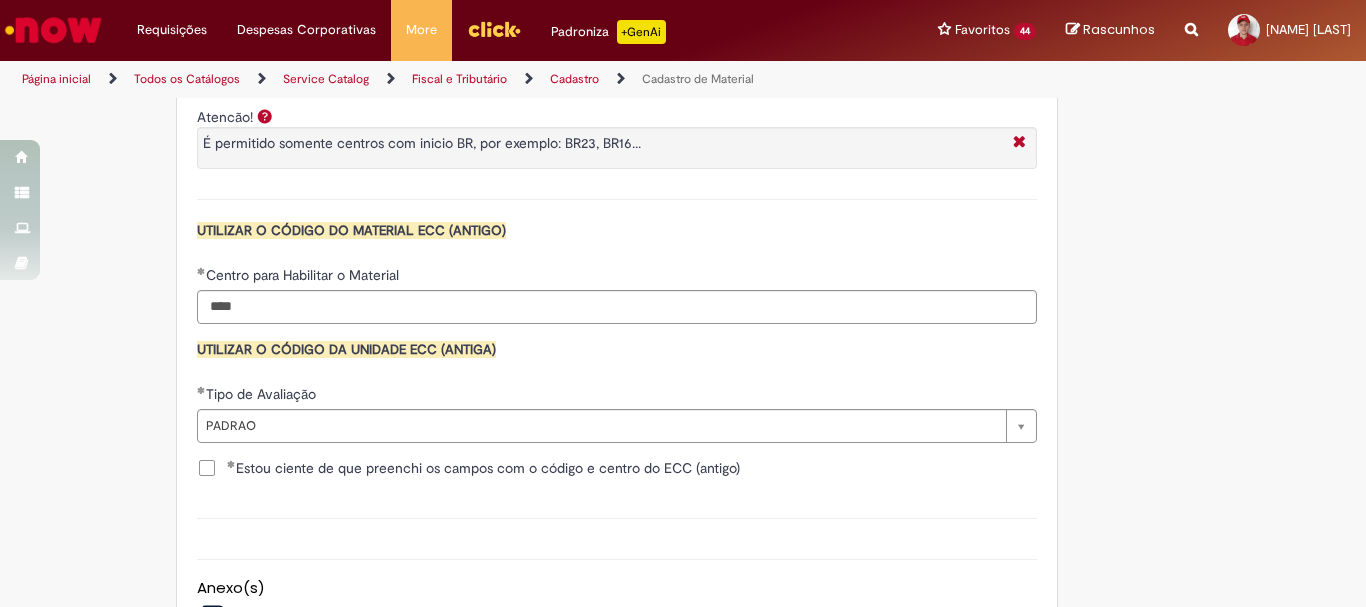 scroll, scrollTop: 1790, scrollLeft: 0, axis: vertical 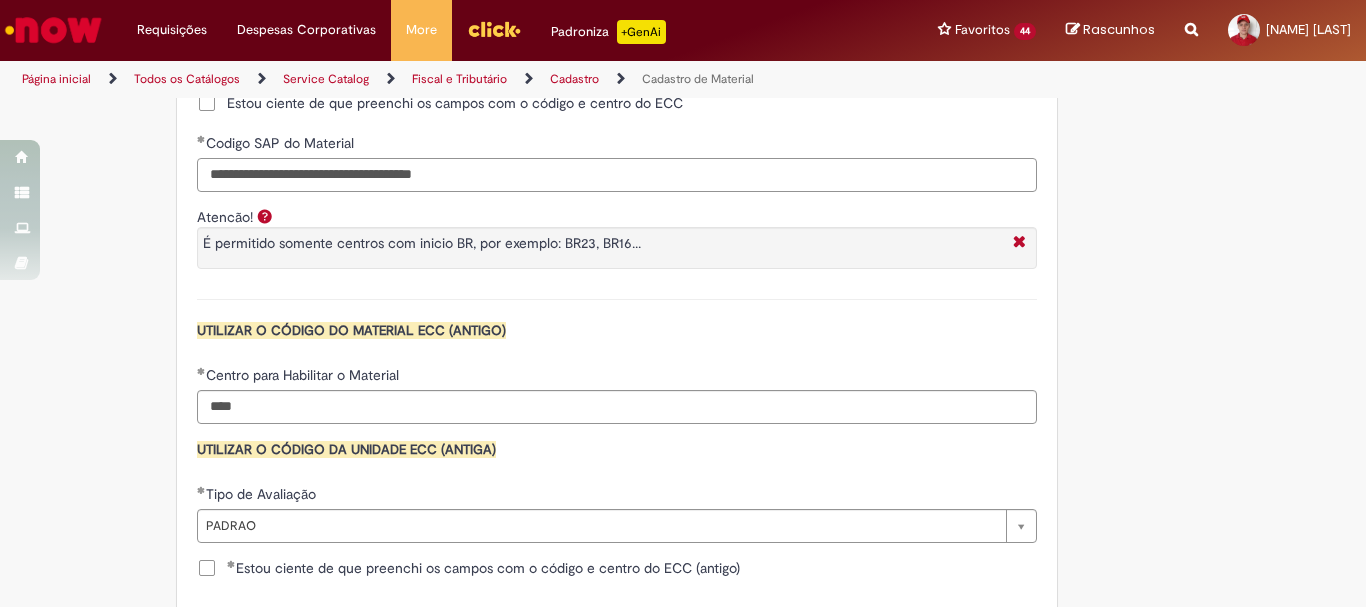 drag, startPoint x: 562, startPoint y: 179, endPoint x: 173, endPoint y: 192, distance: 389.21716 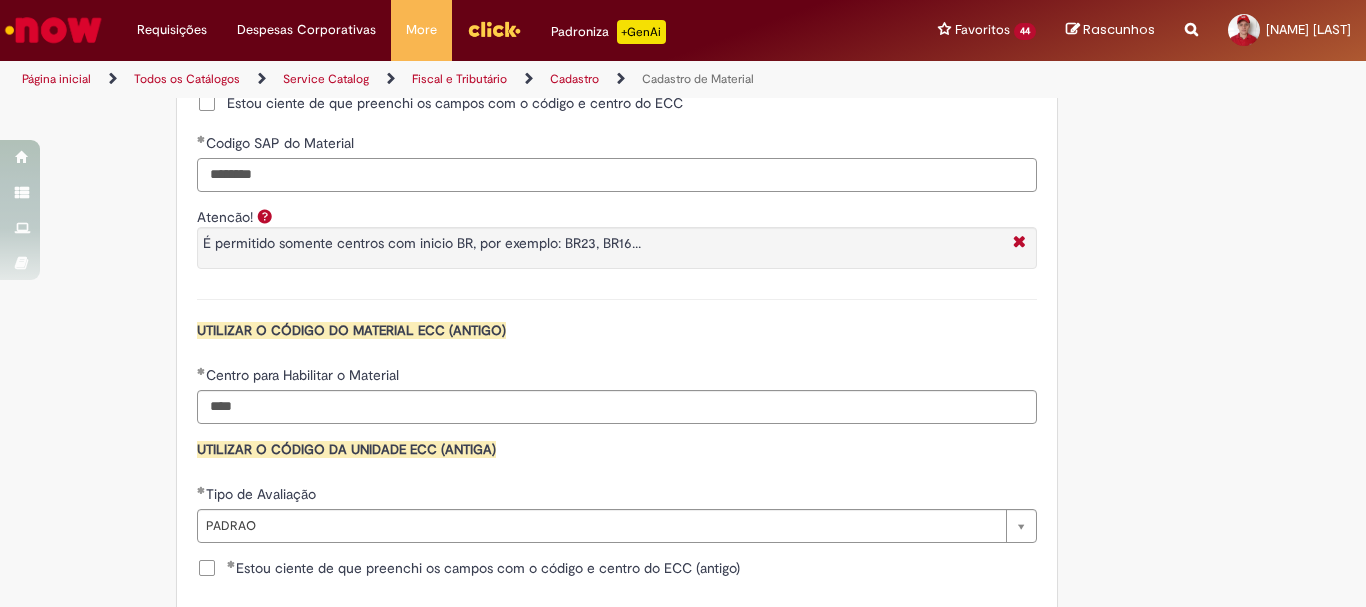 type on "********" 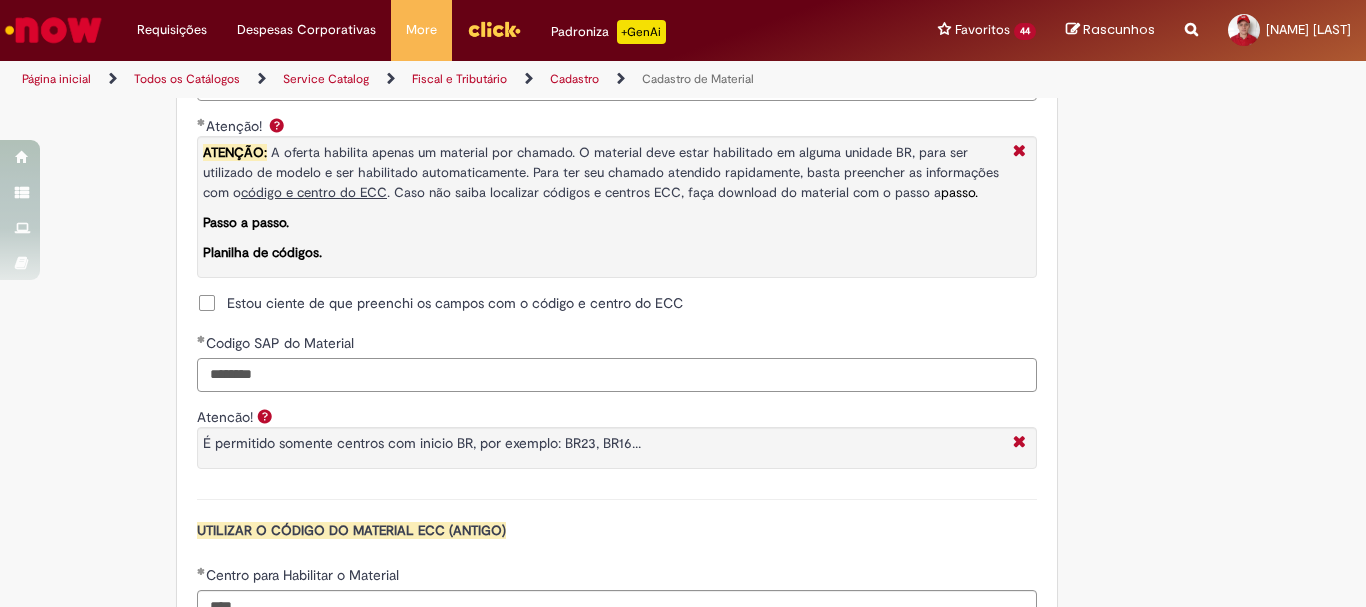 scroll, scrollTop: 1390, scrollLeft: 0, axis: vertical 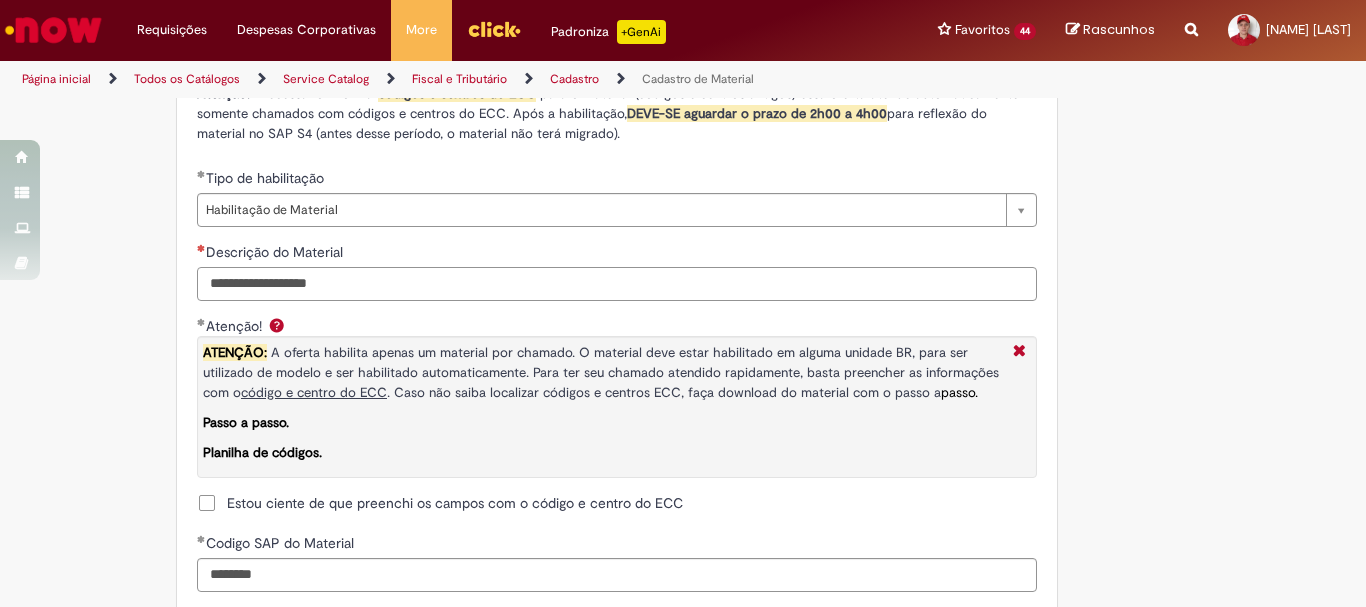 click on "Descrição do Material" at bounding box center (617, 284) 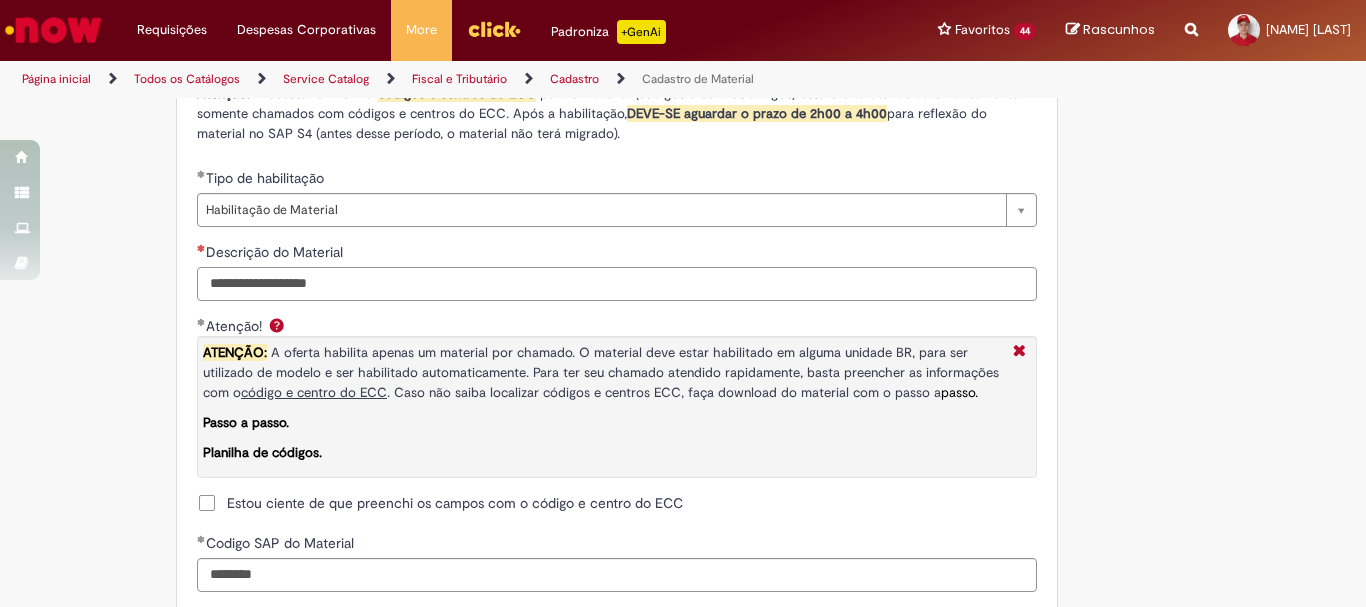 paste on "**********" 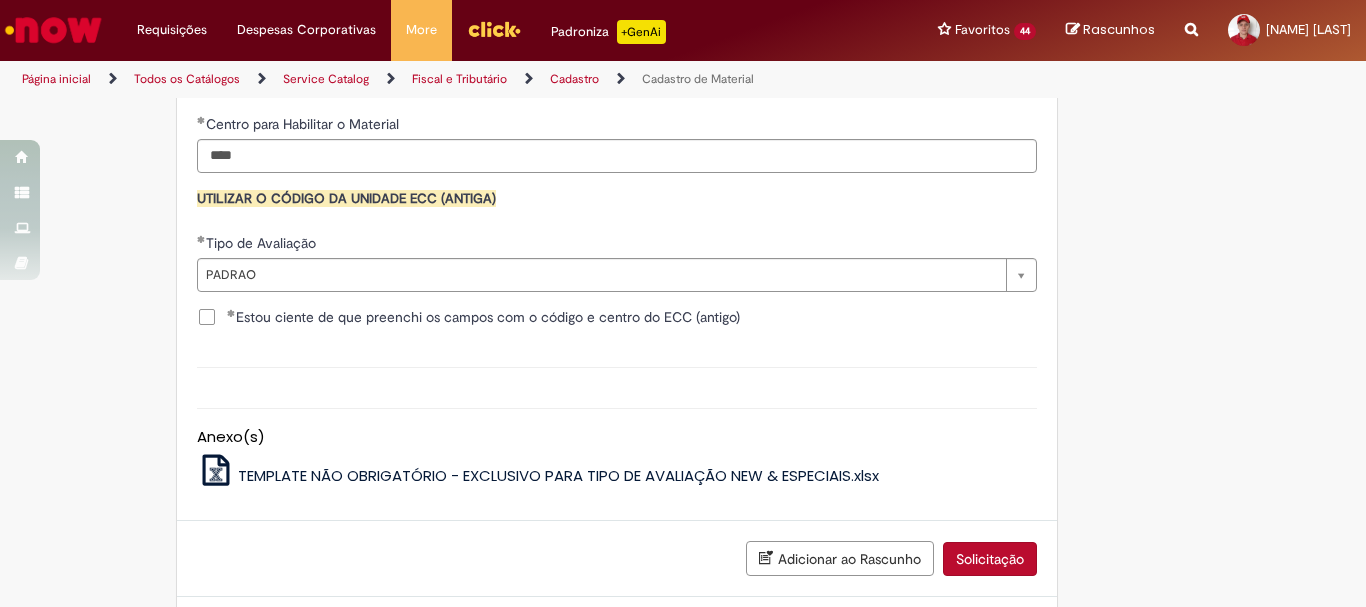 scroll, scrollTop: 2141, scrollLeft: 0, axis: vertical 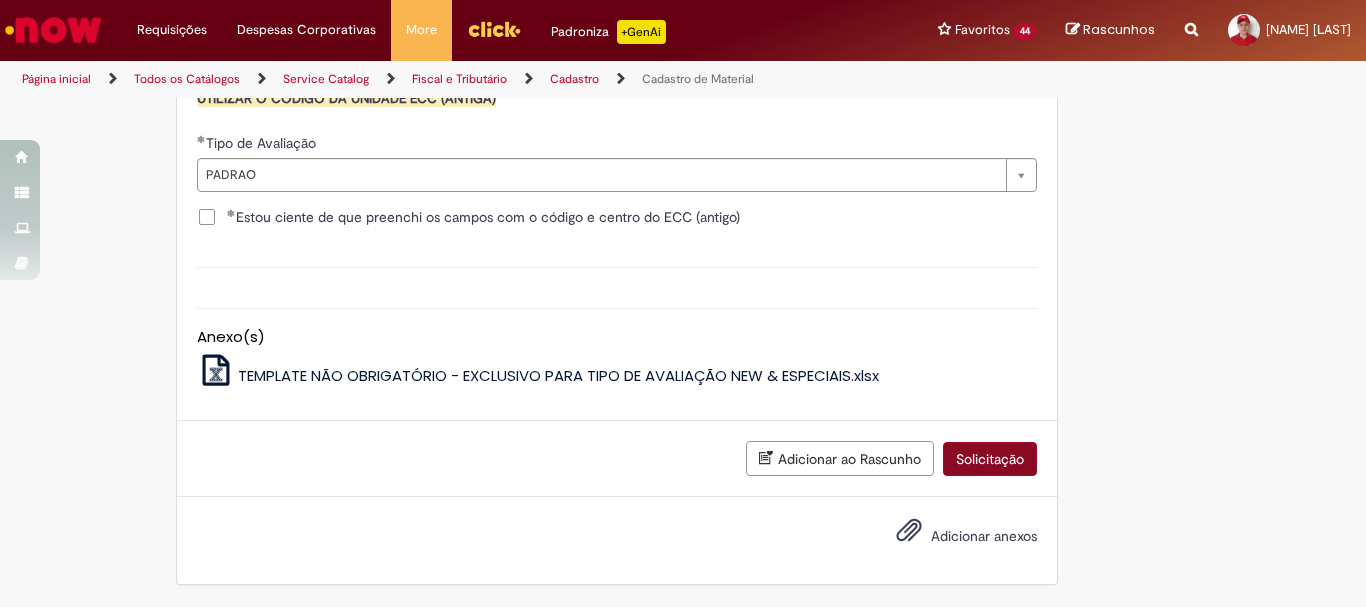 type on "**********" 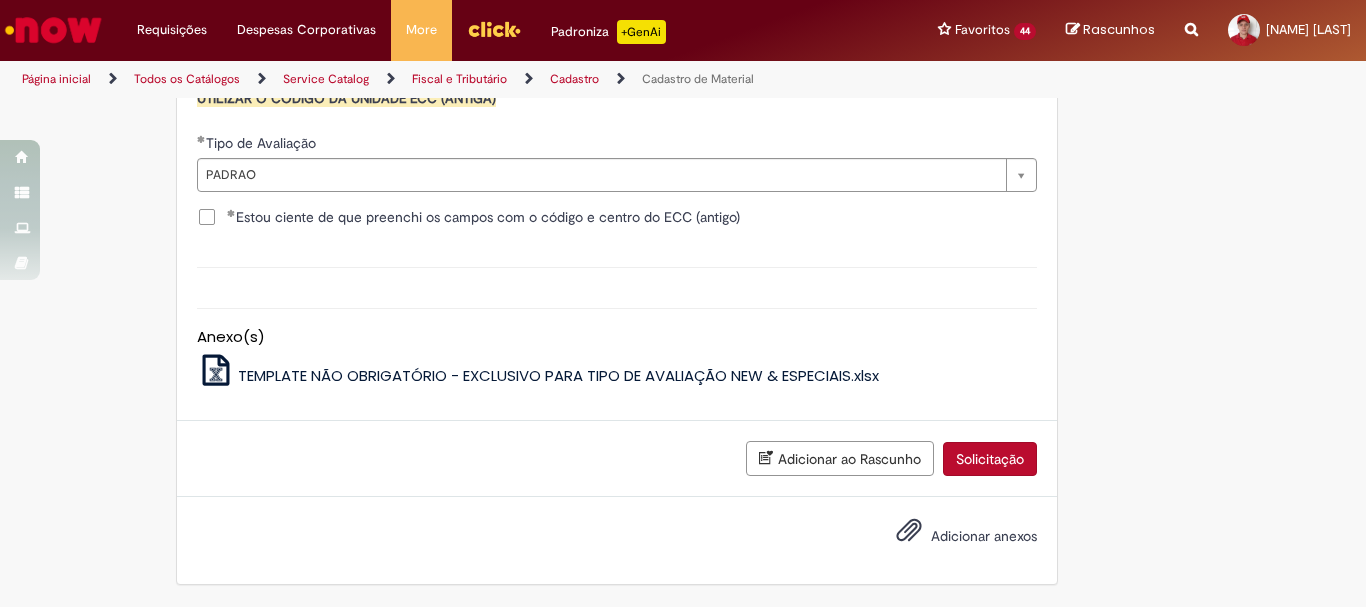 click on "Solicitação" at bounding box center (990, 459) 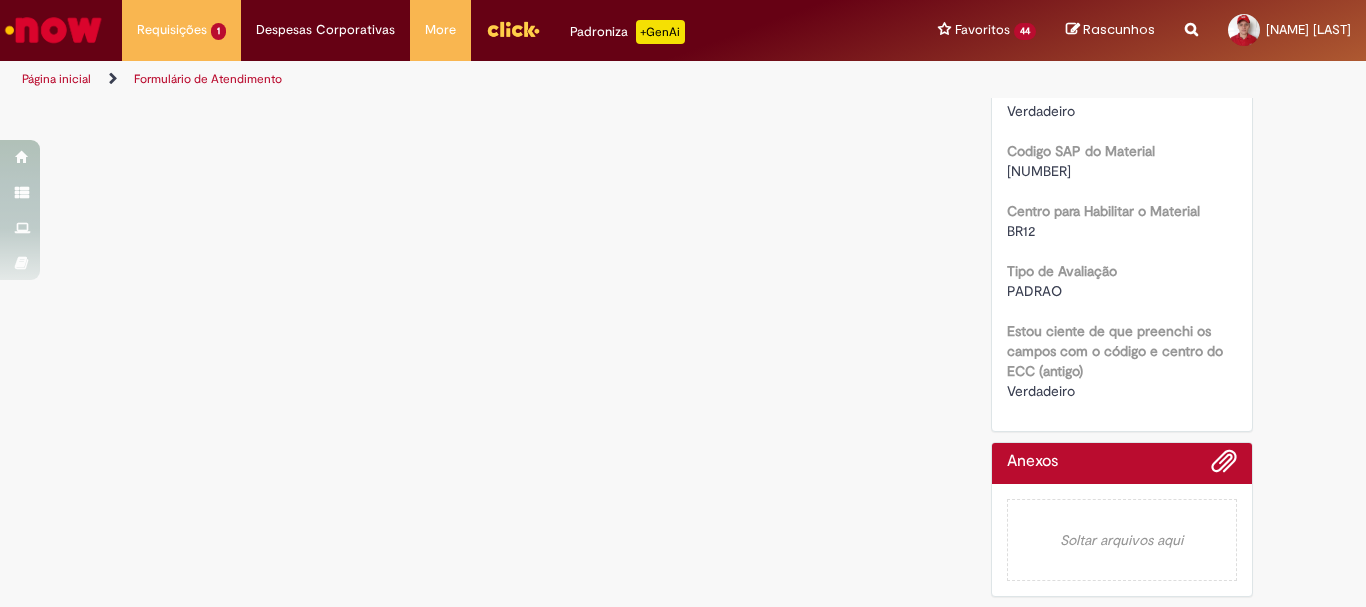scroll, scrollTop: 0, scrollLeft: 0, axis: both 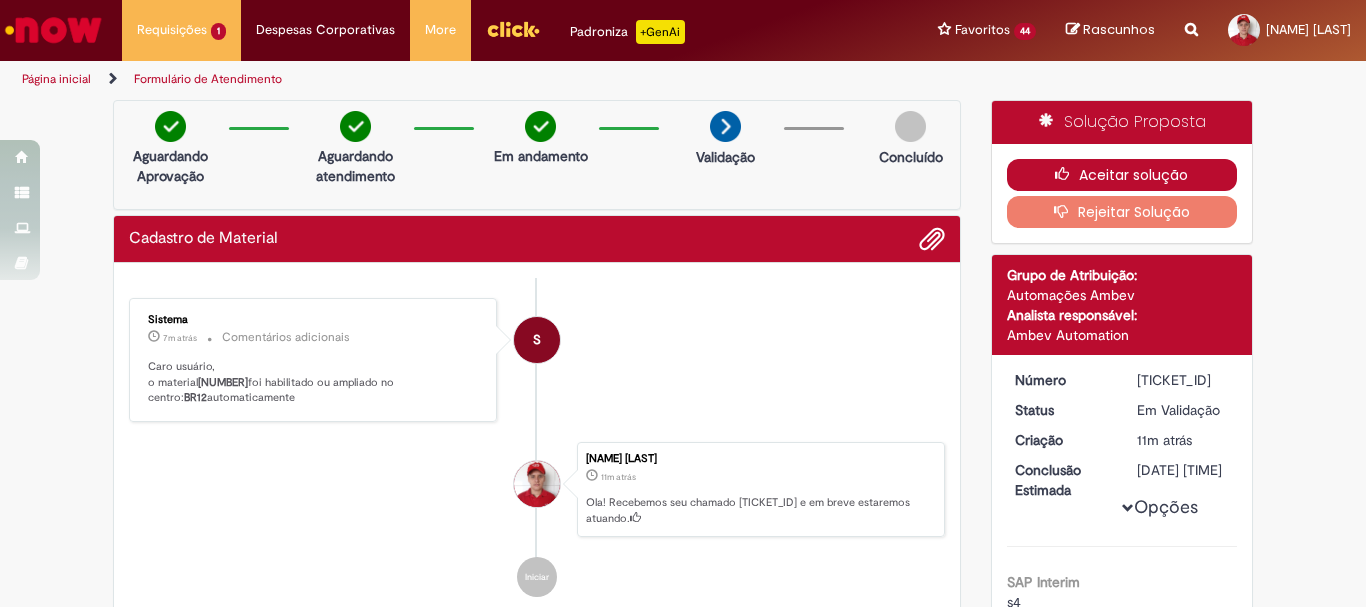 click at bounding box center (1067, 174) 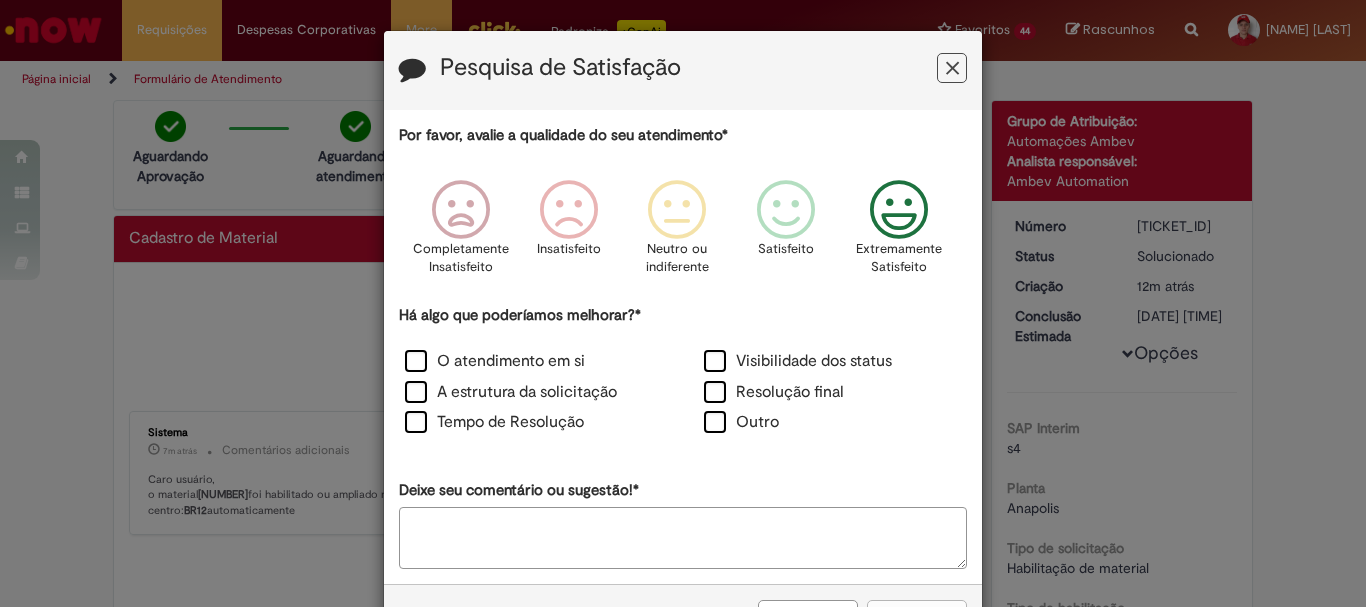click at bounding box center (899, 210) 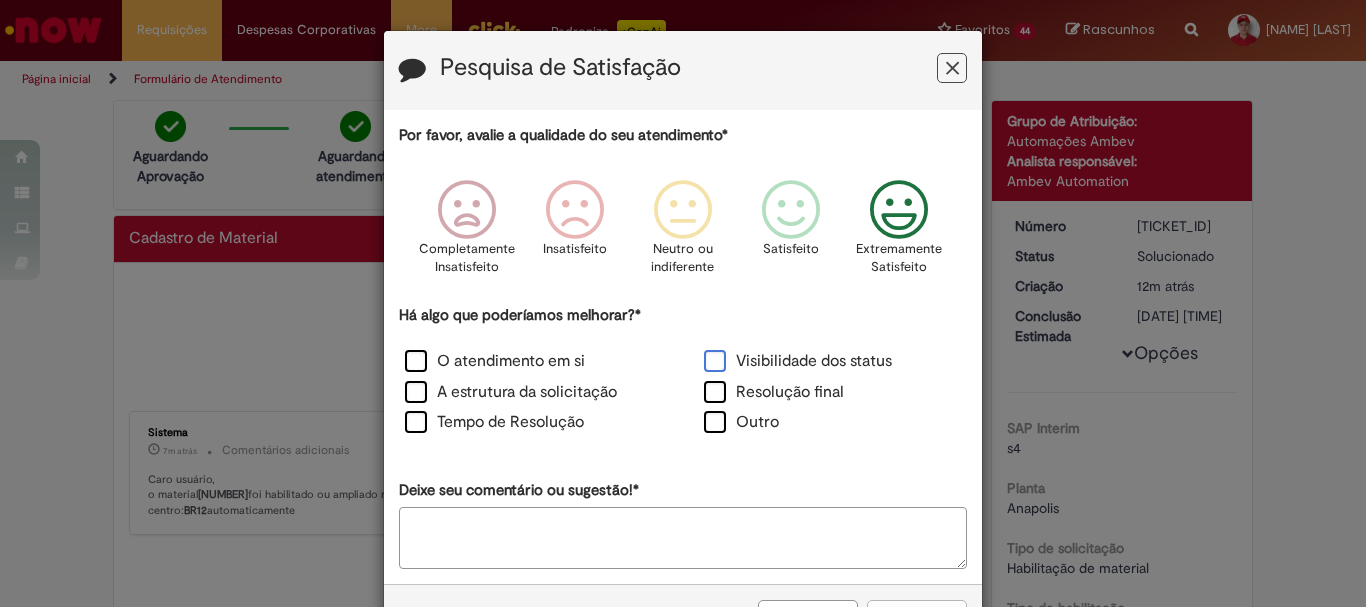 click on "Visibilidade dos status" at bounding box center [798, 361] 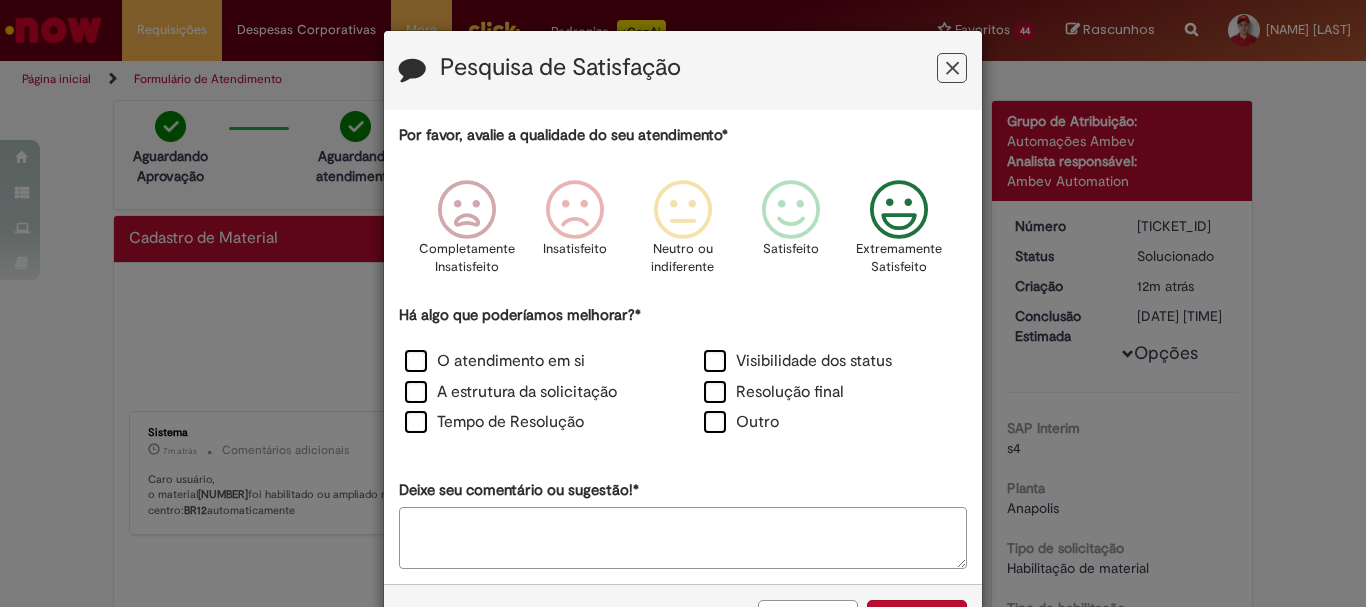 scroll, scrollTop: 73, scrollLeft: 0, axis: vertical 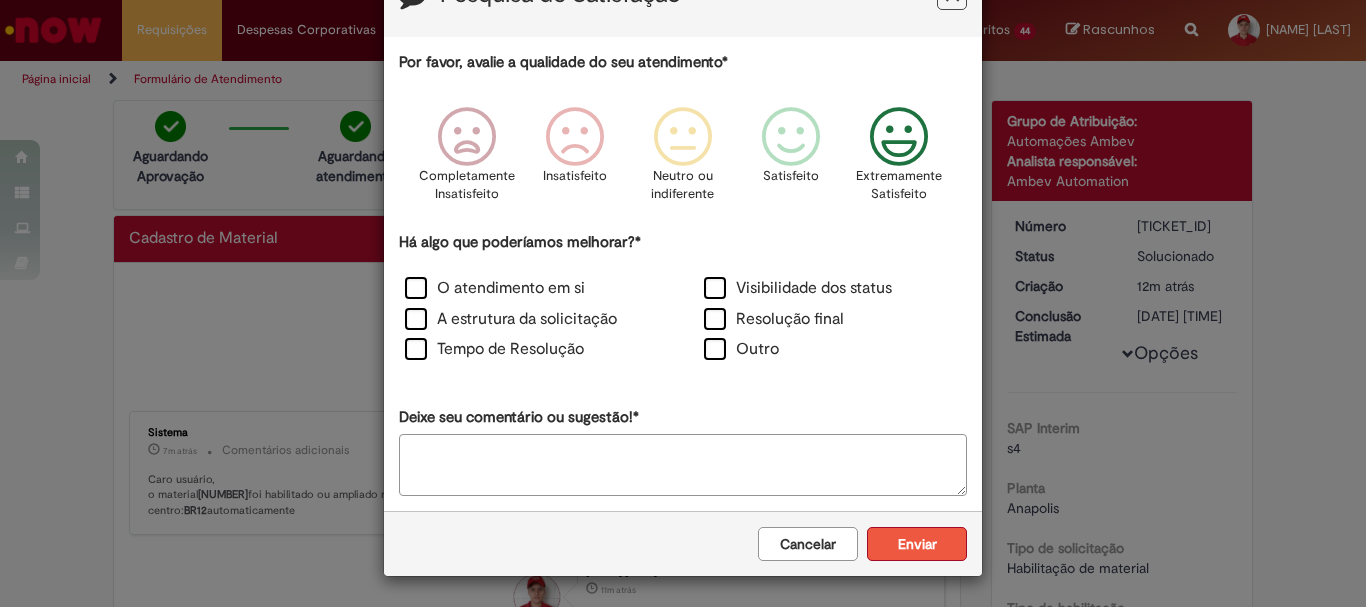 click on "Enviar" at bounding box center [917, 544] 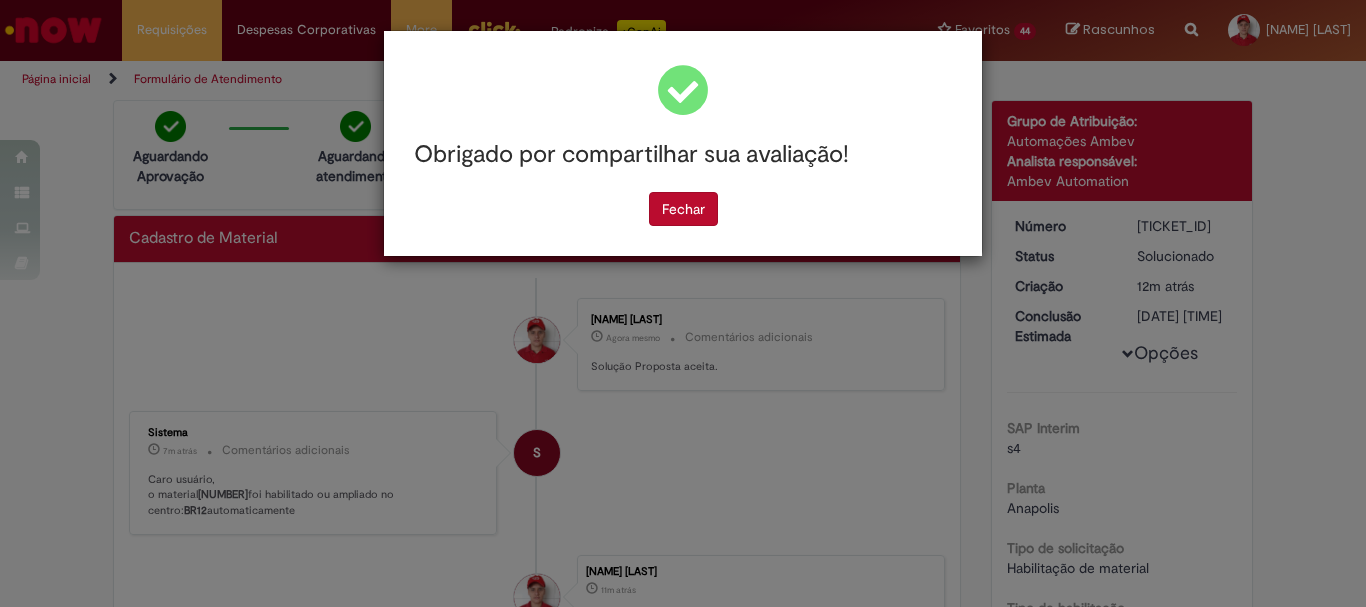 scroll, scrollTop: 0, scrollLeft: 0, axis: both 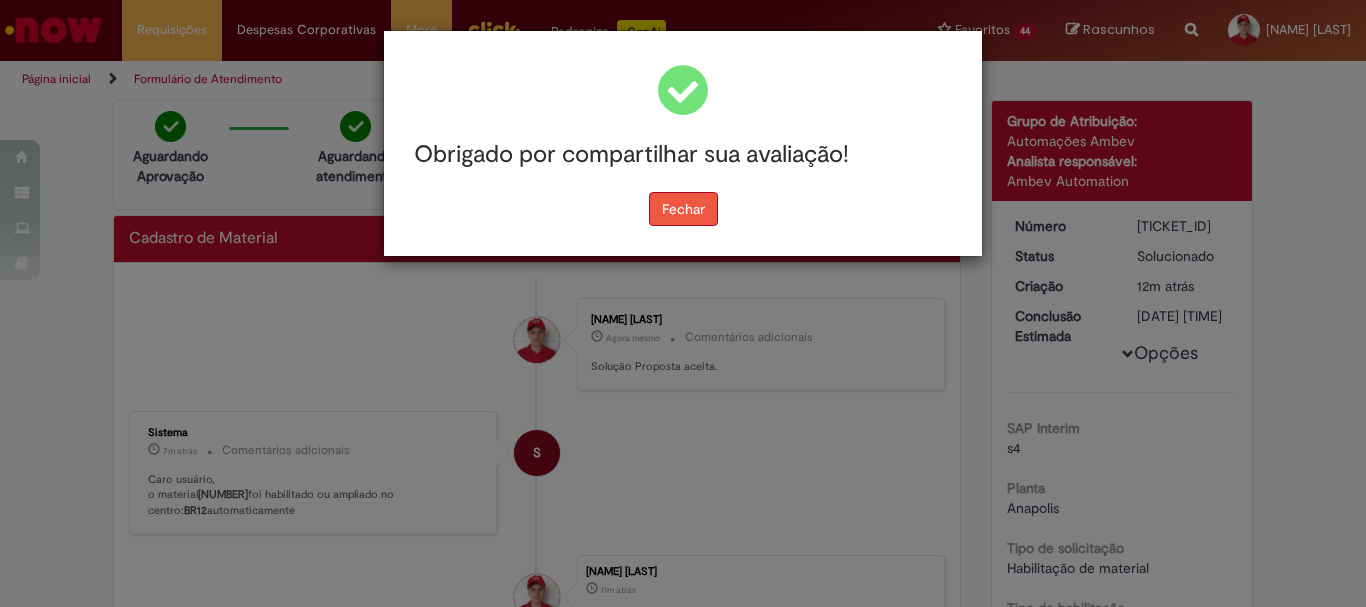click on "Fechar" at bounding box center (683, 209) 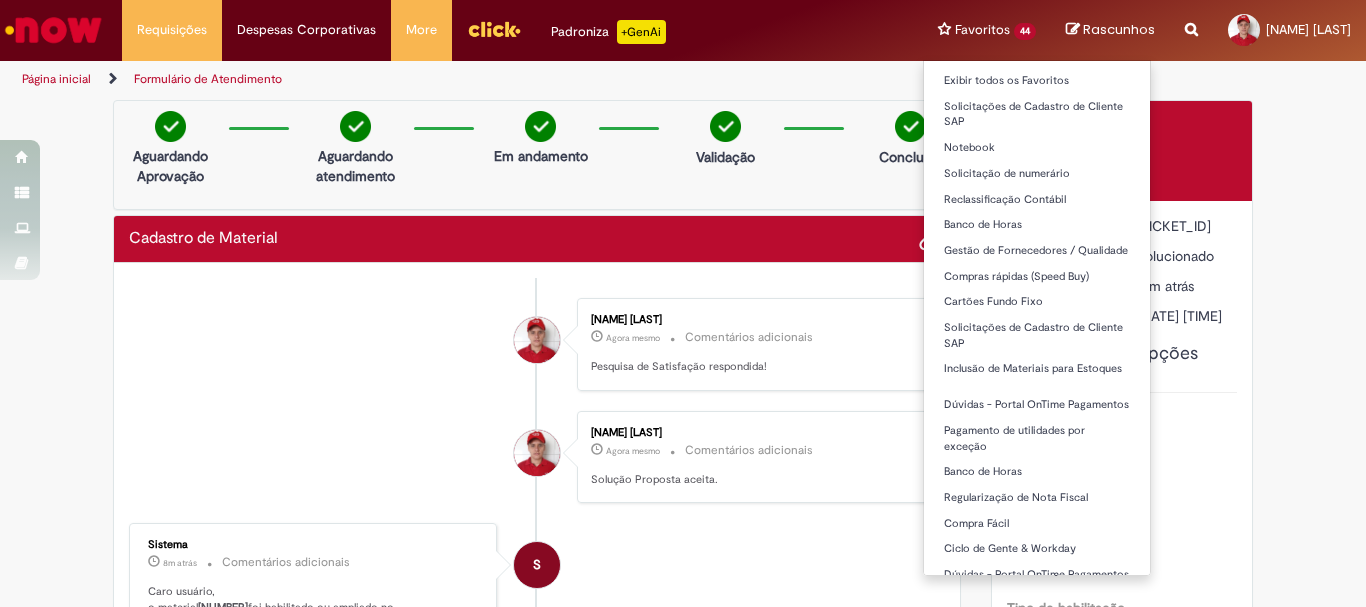 scroll, scrollTop: 100, scrollLeft: 0, axis: vertical 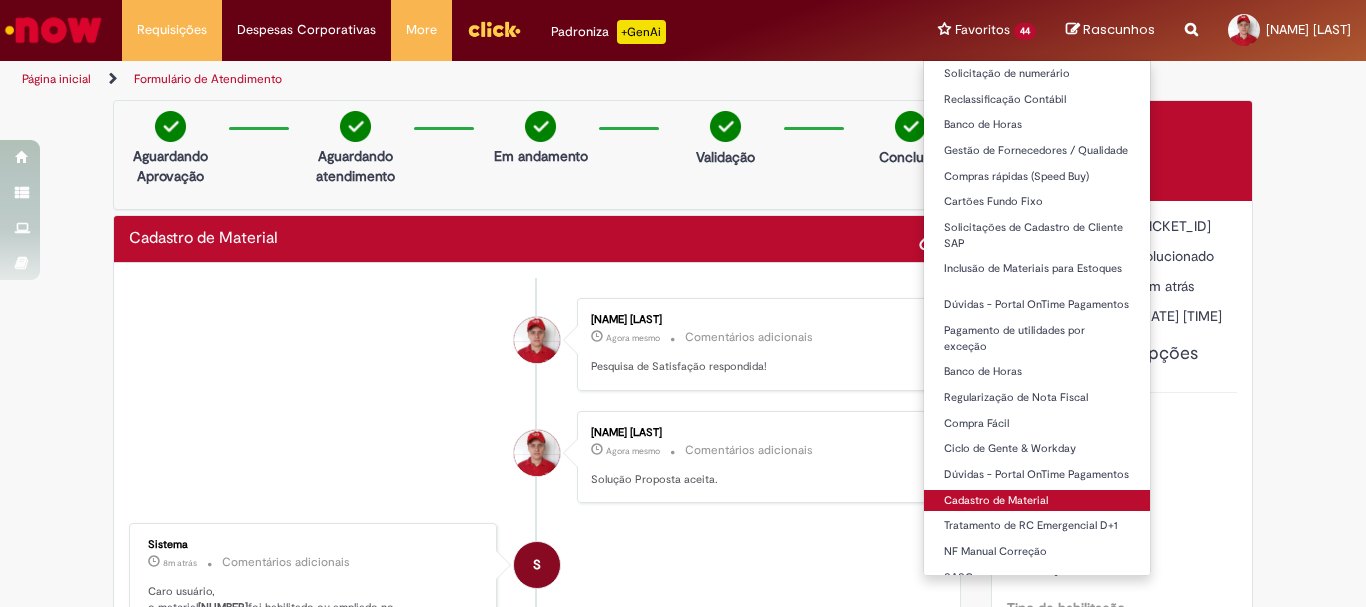 click on "Cadastro de Material" at bounding box center (1037, 501) 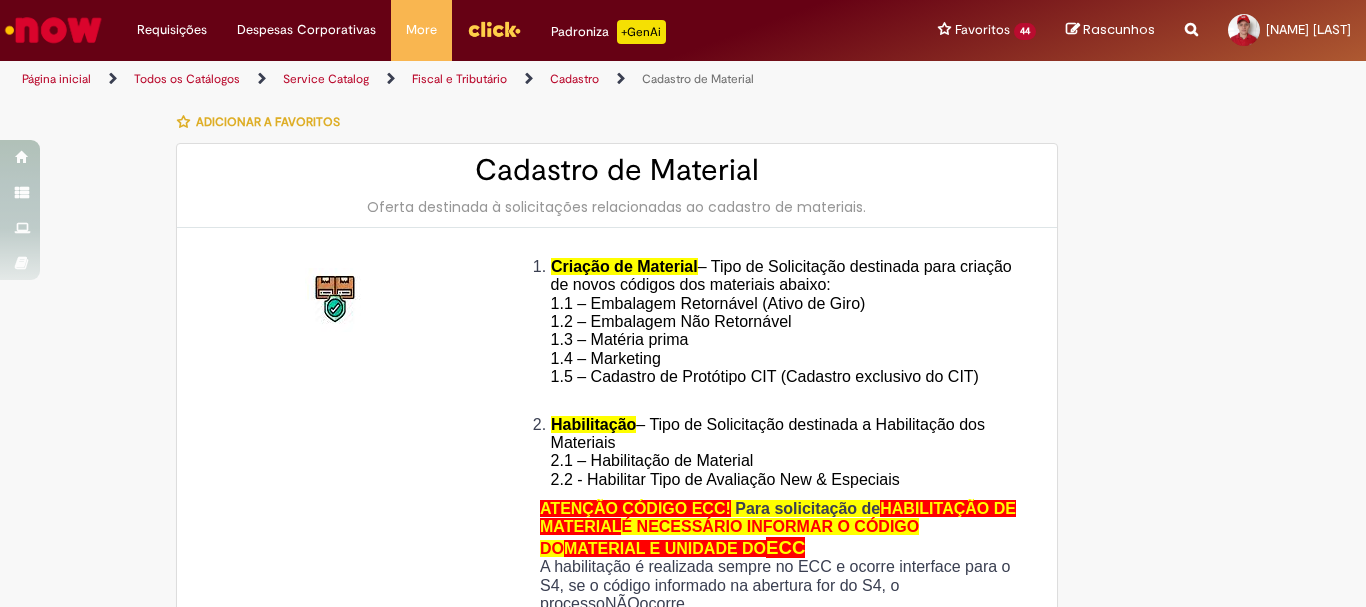 type on "********" 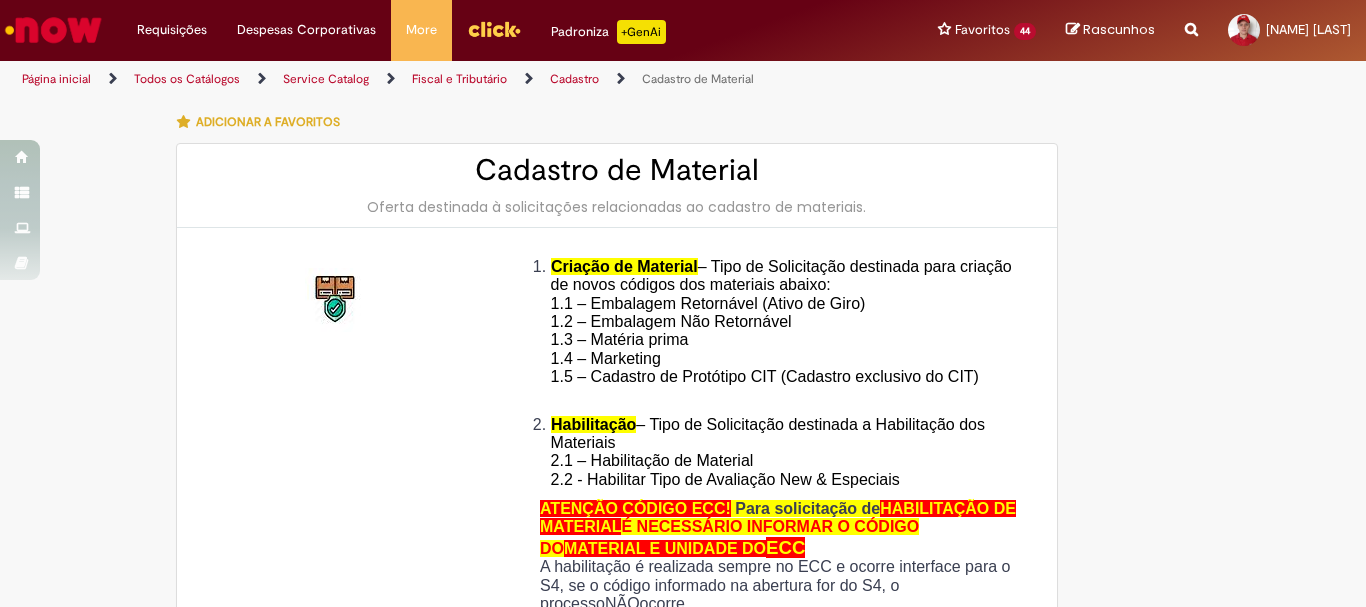 type on "**********" 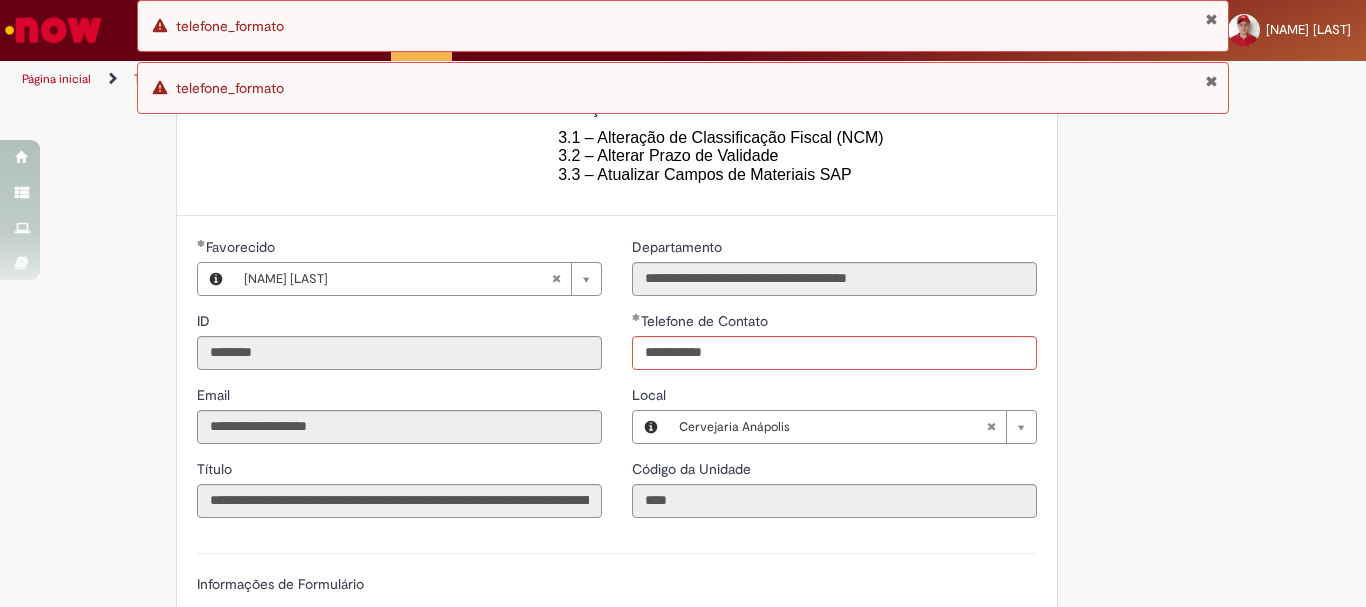 type on "**********" 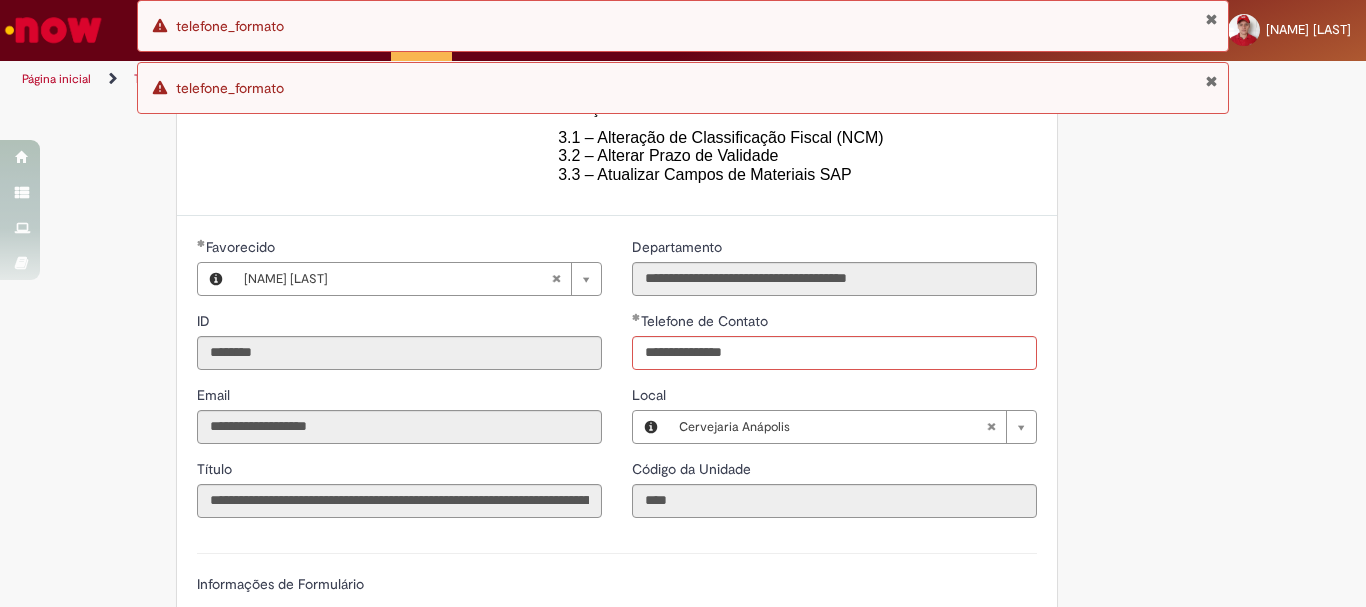 click on "**********" at bounding box center (834, 385) 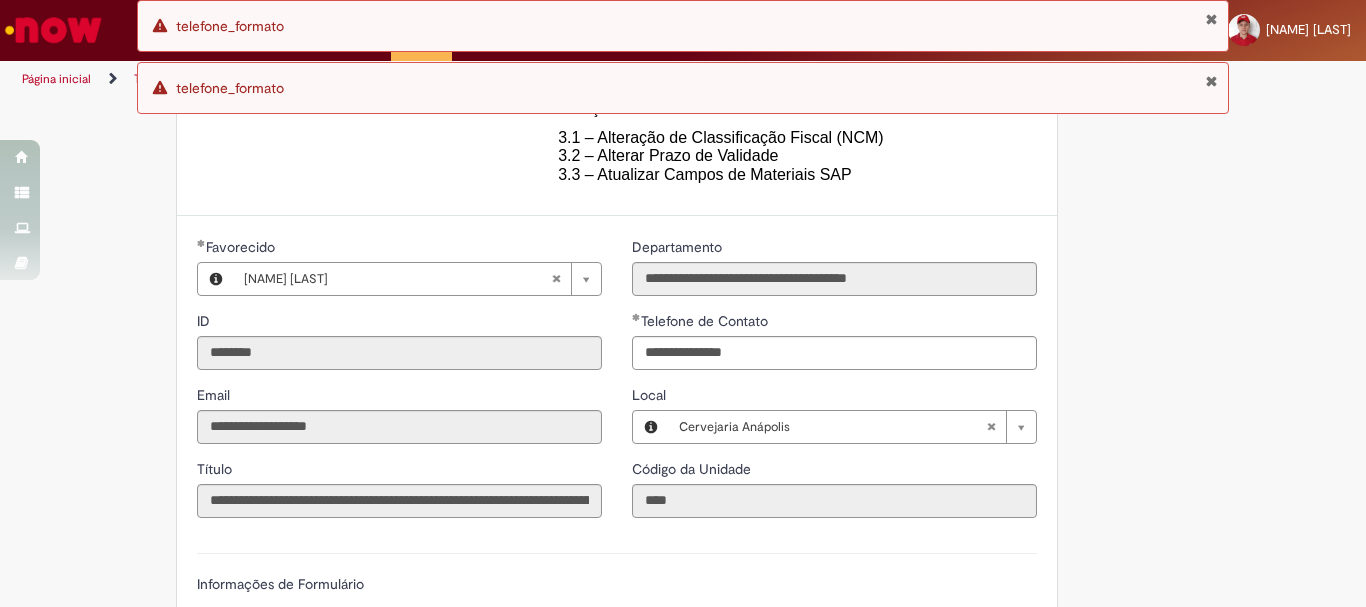 scroll, scrollTop: 990, scrollLeft: 0, axis: vertical 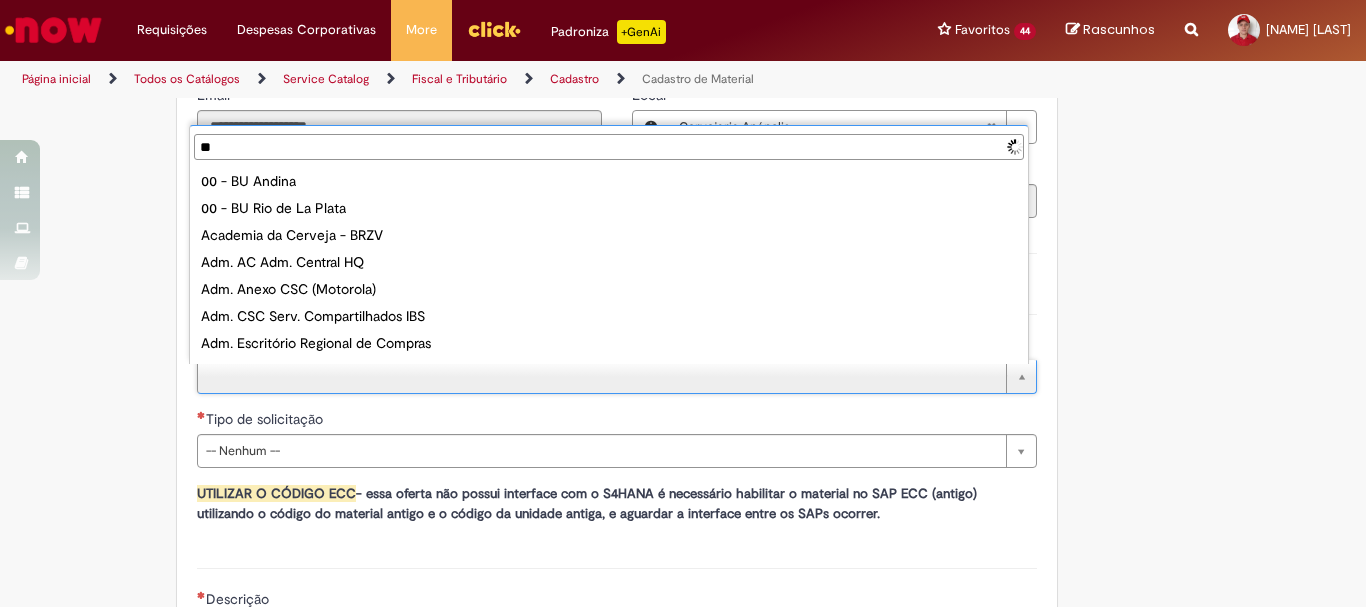 type on "***" 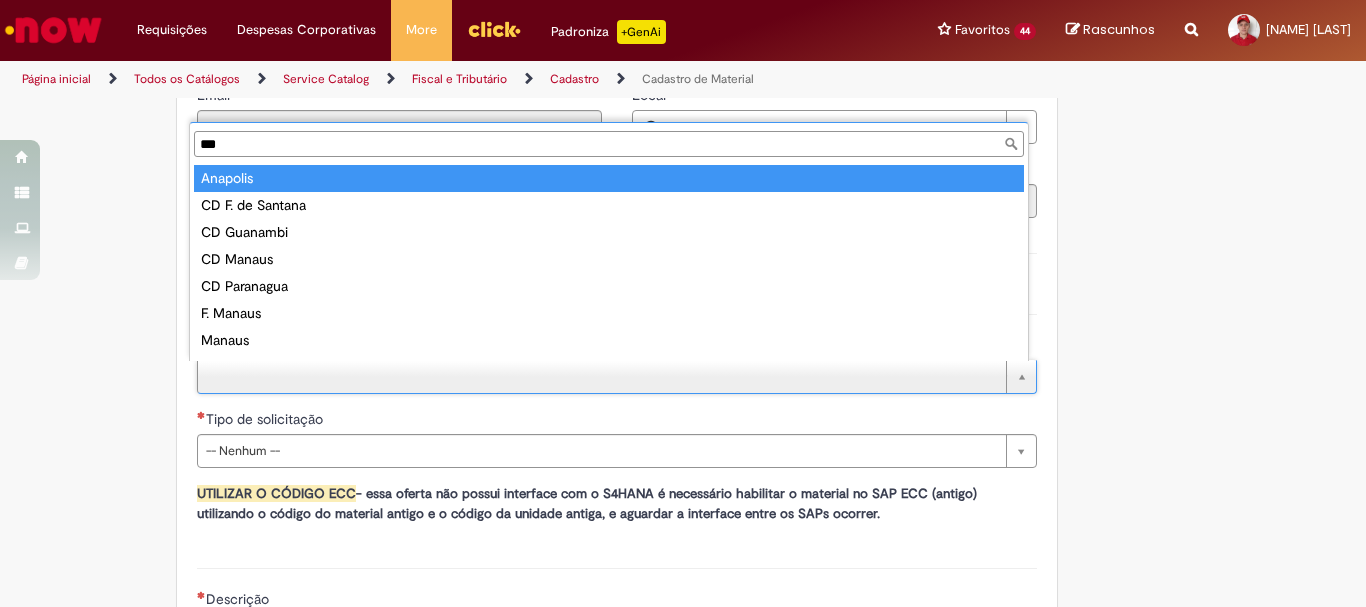 type on "********" 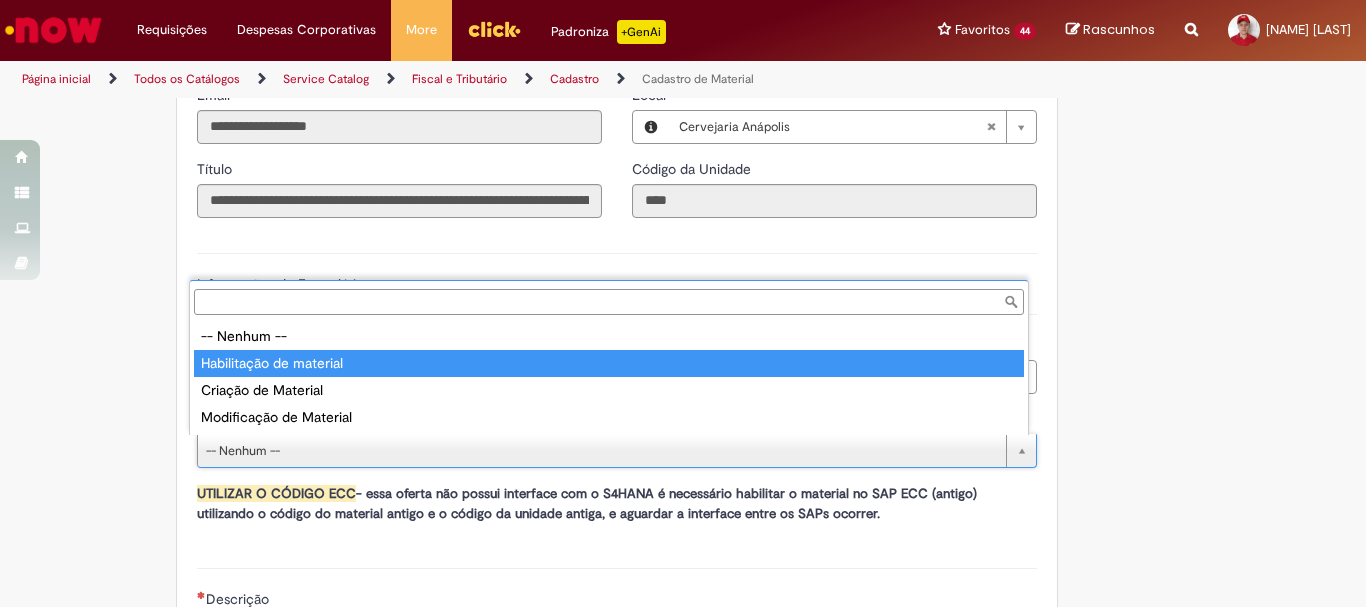 type on "**********" 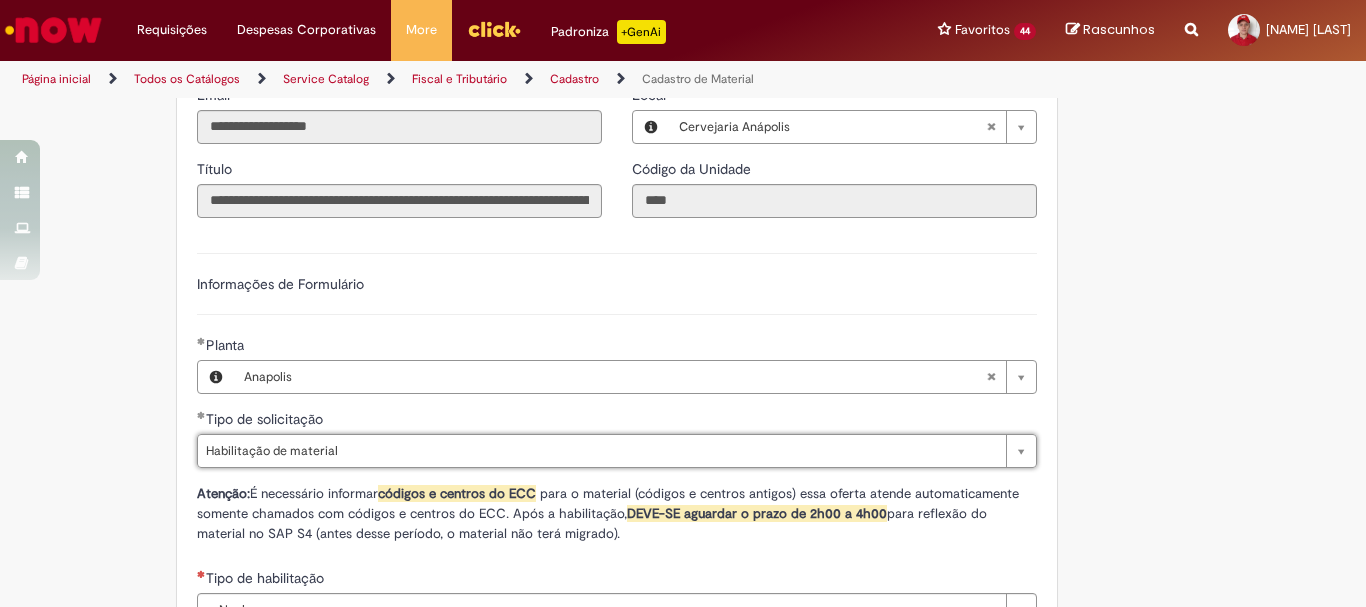 scroll, scrollTop: 1090, scrollLeft: 0, axis: vertical 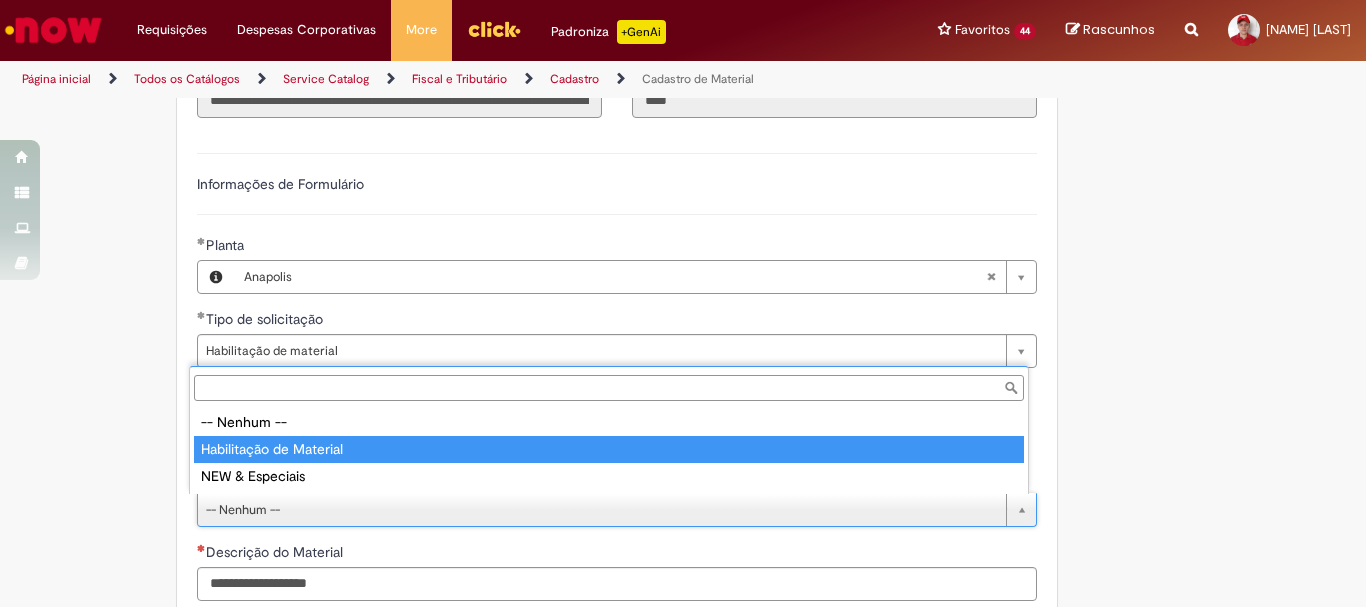 type on "**********" 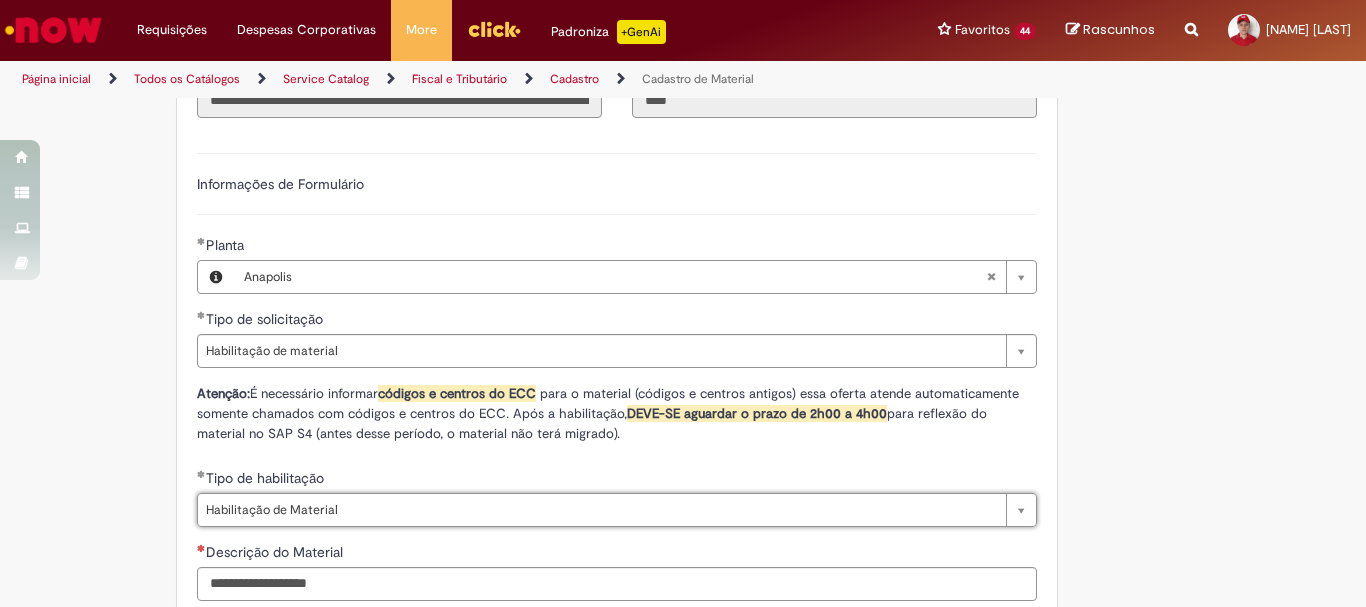 scroll, scrollTop: 1190, scrollLeft: 0, axis: vertical 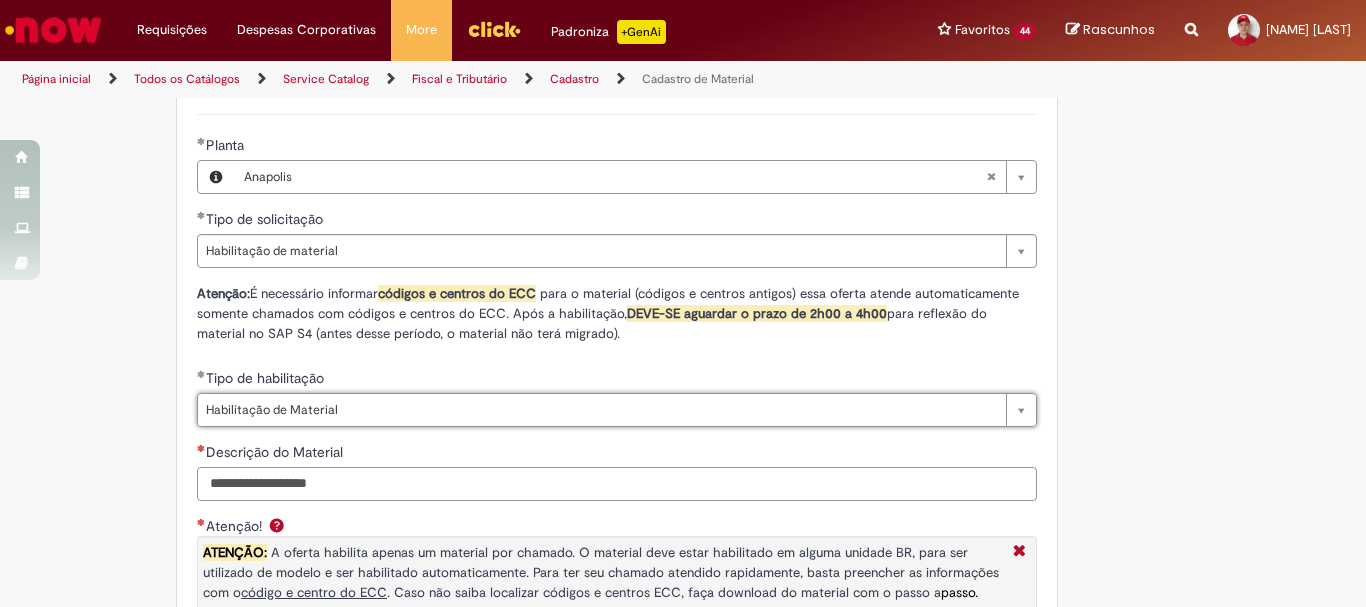 click on "Descrição do Material" at bounding box center [617, 484] 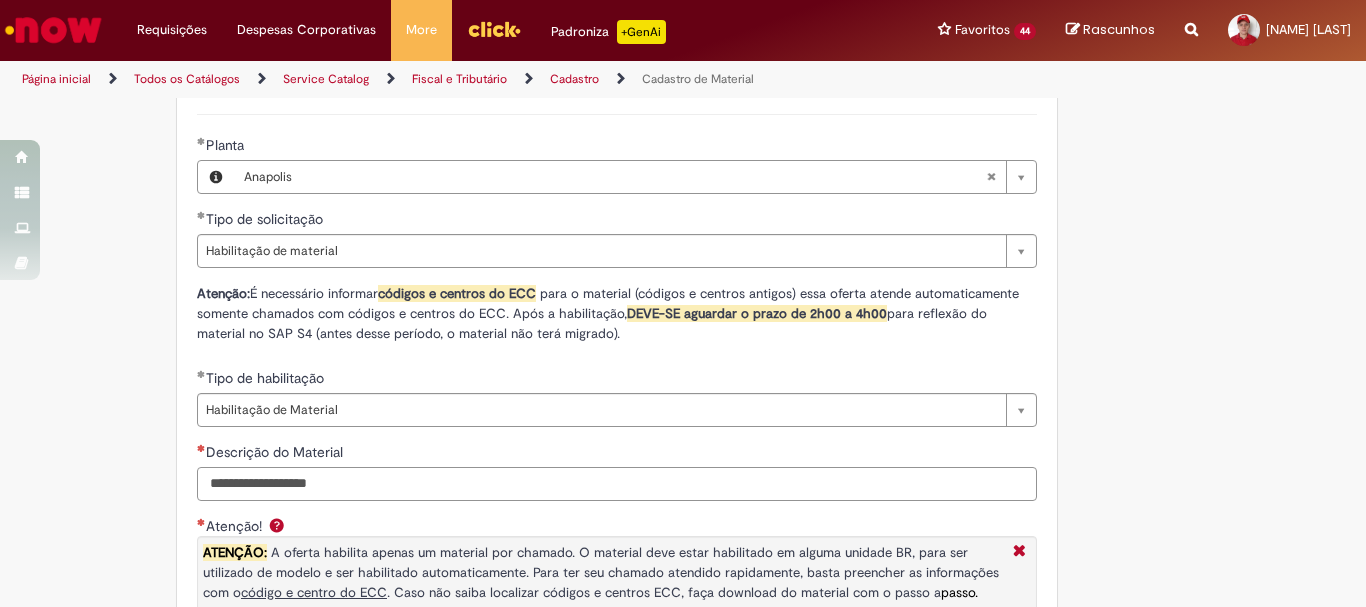 paste on "**********" 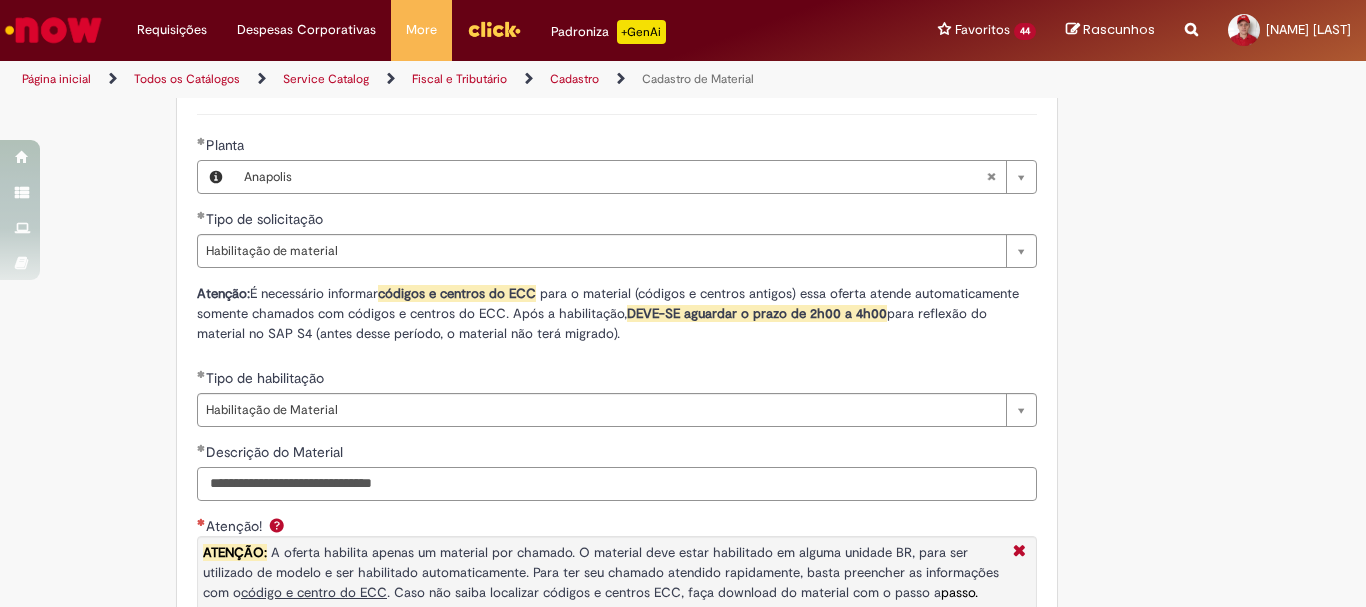 scroll, scrollTop: 1490, scrollLeft: 0, axis: vertical 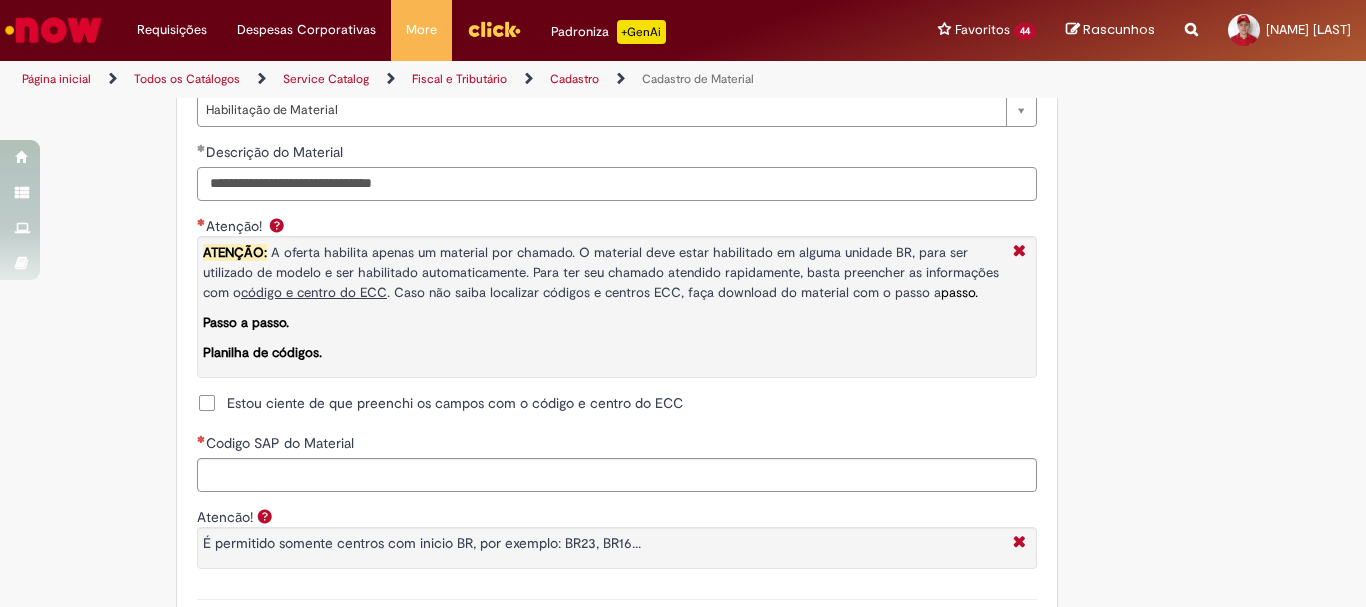 type on "**********" 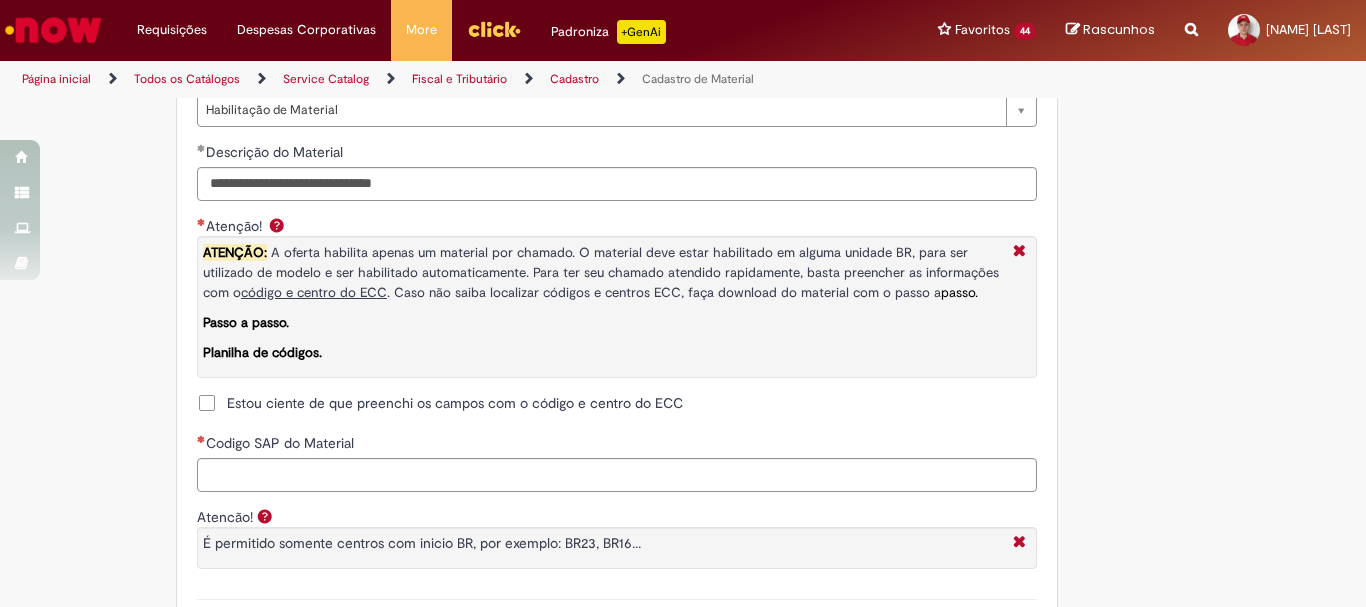 click on "Estou ciente de que preenchi os campos com o código e centro do ECC" at bounding box center (455, 403) 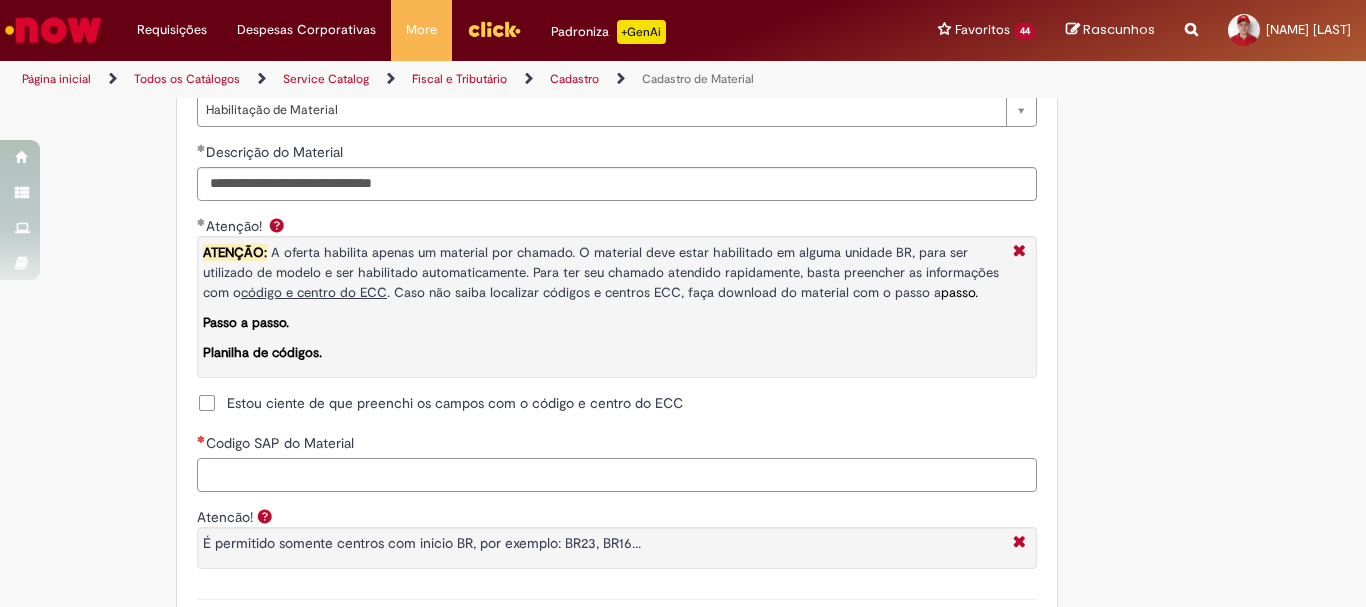 click on "Codigo SAP do Material" at bounding box center [617, 475] 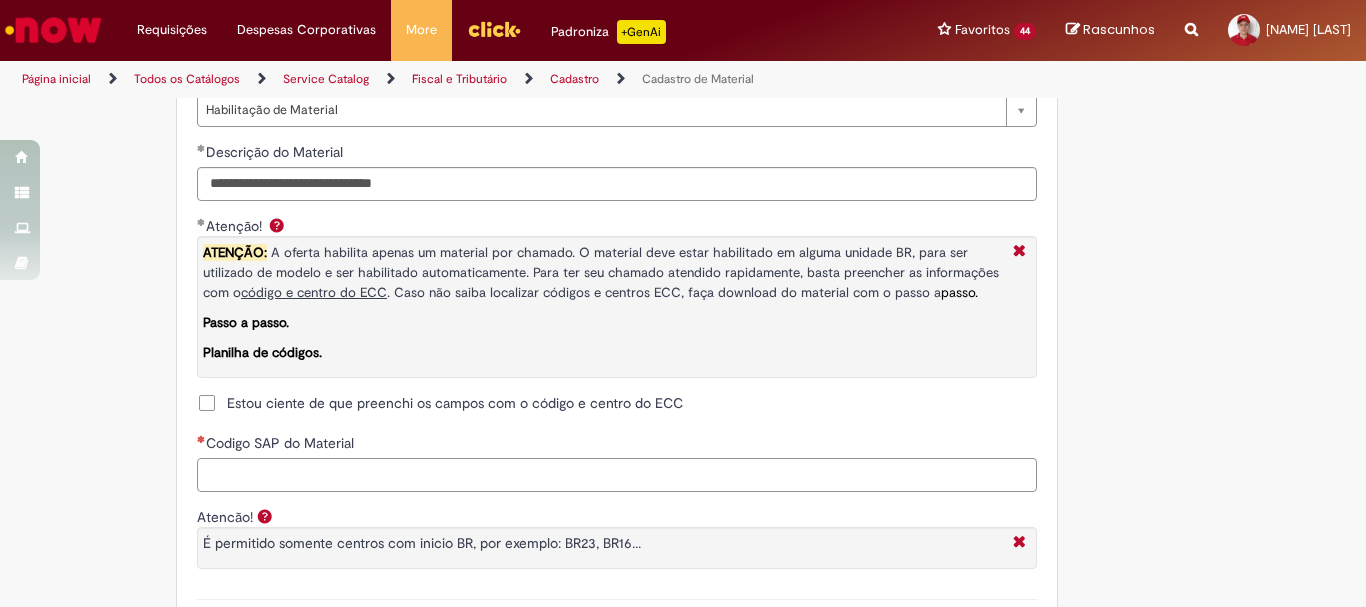 paste on "********" 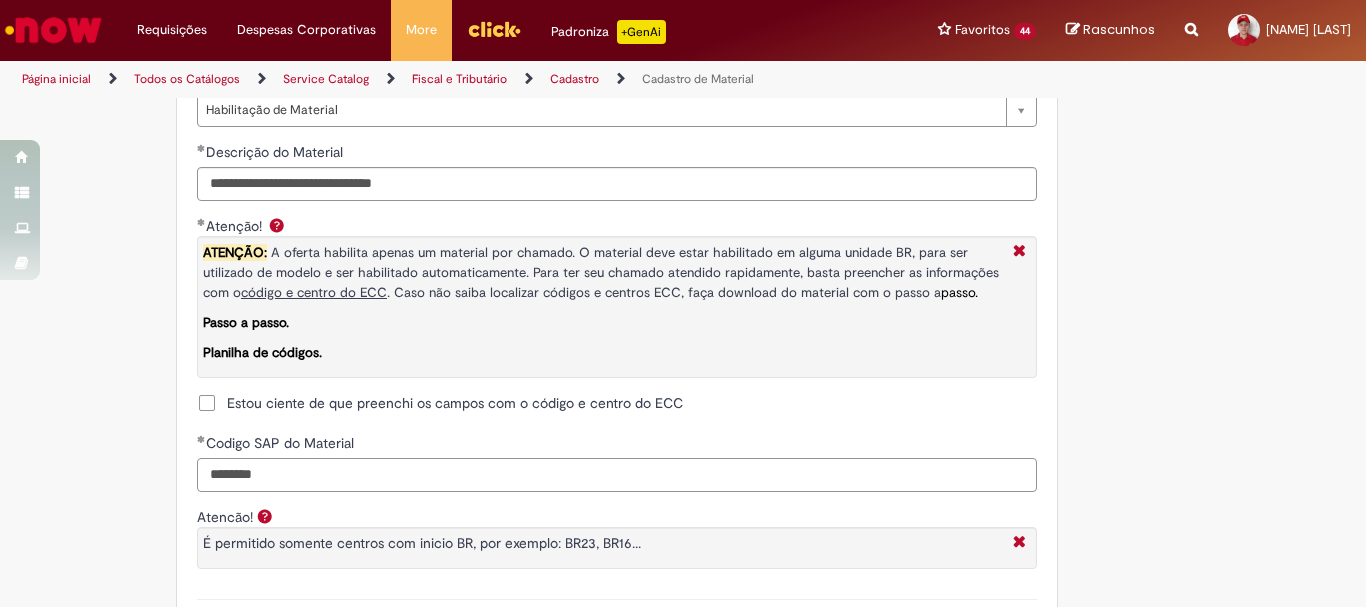 scroll, scrollTop: 1790, scrollLeft: 0, axis: vertical 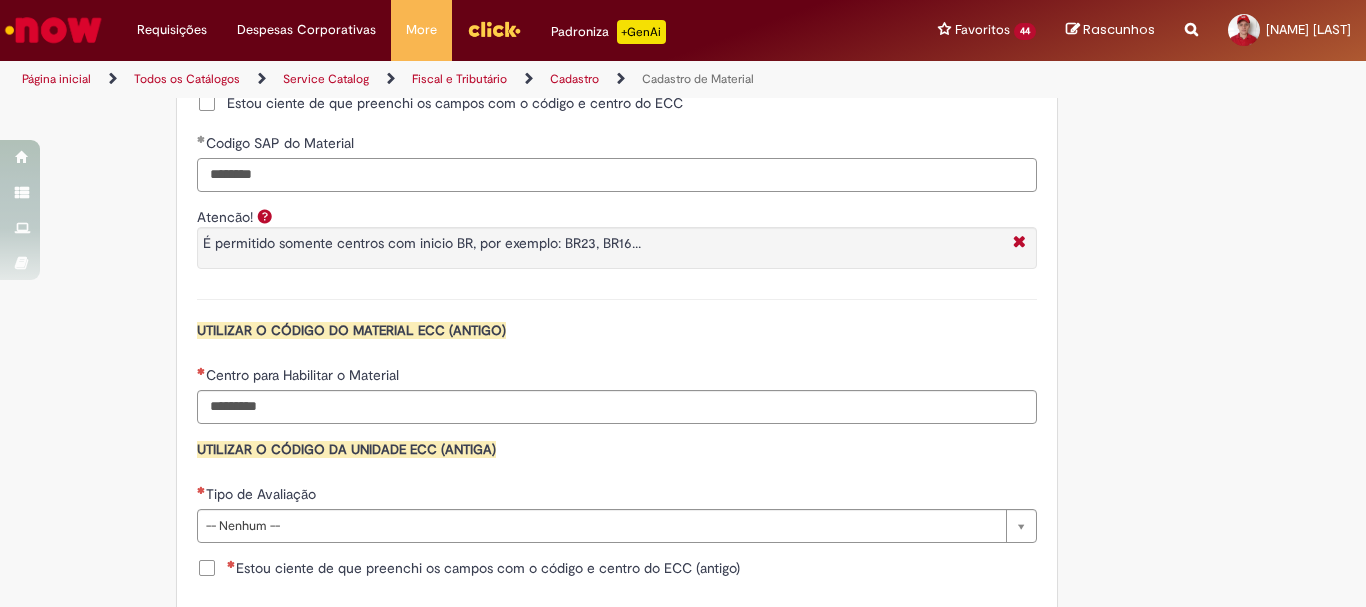 type on "********" 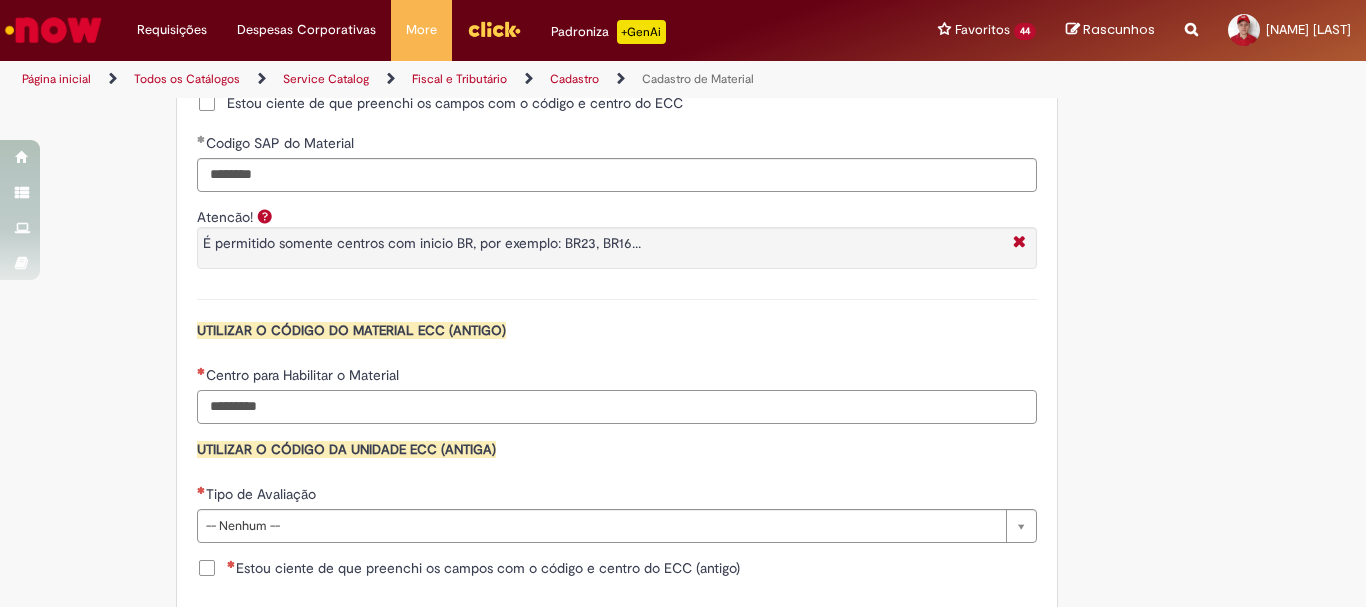 click on "Centro para Habilitar o Material" at bounding box center [617, 407] 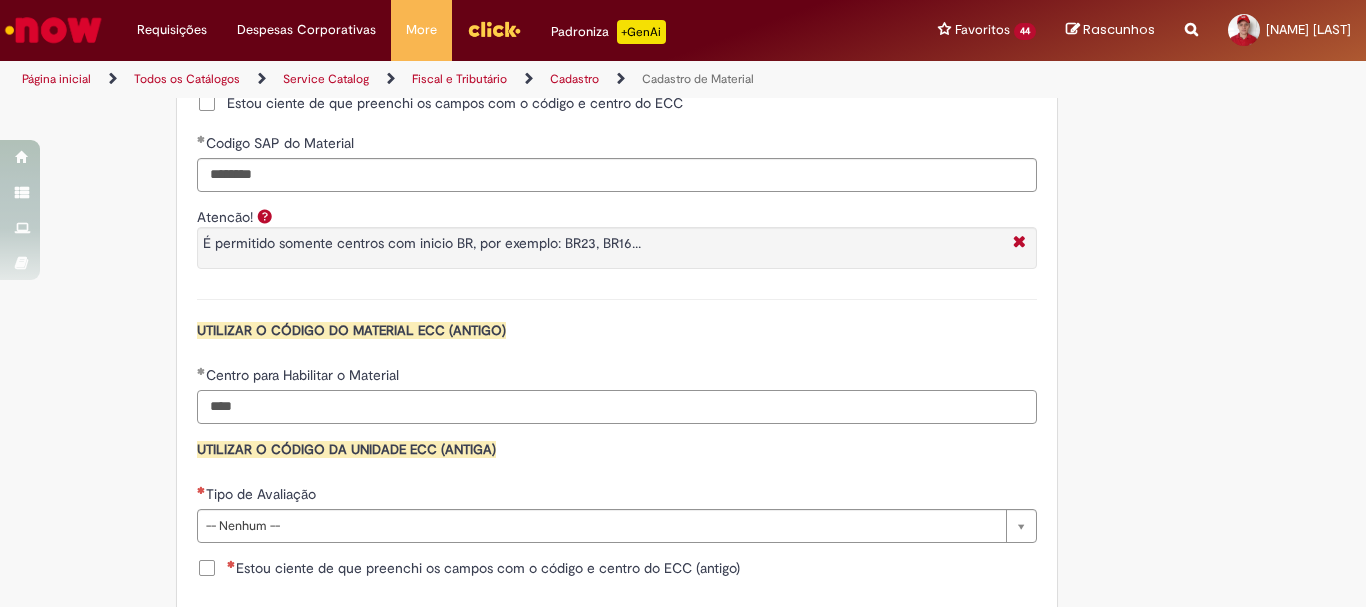 type on "****" 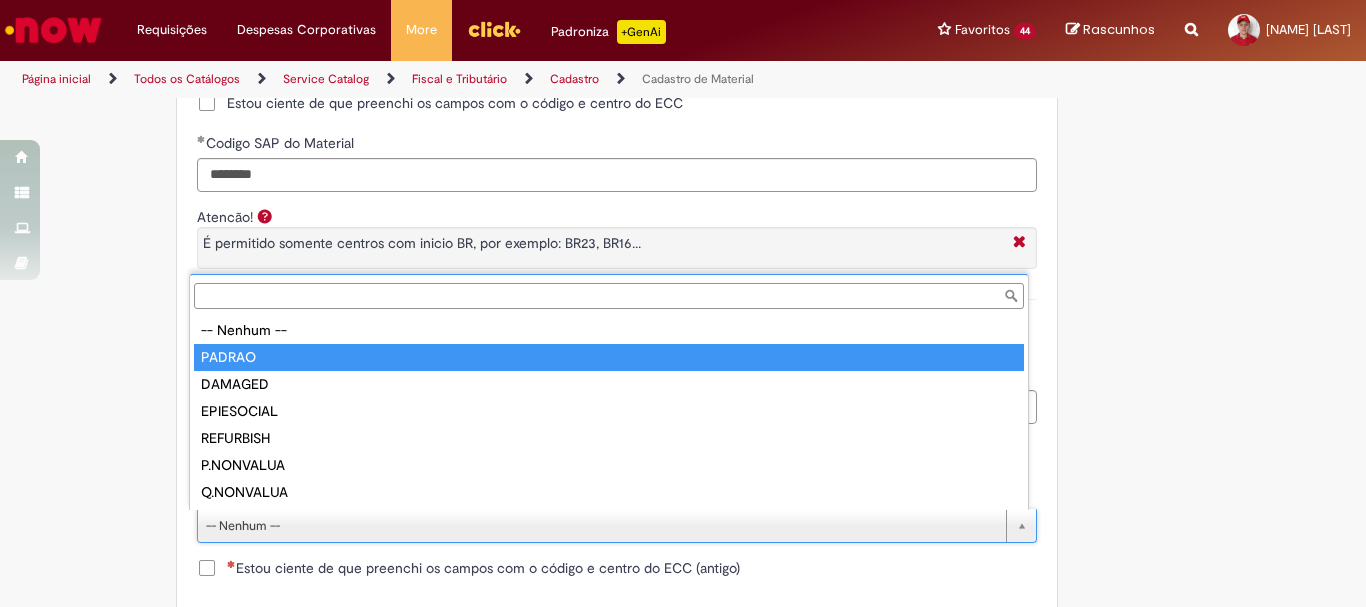 type on "******" 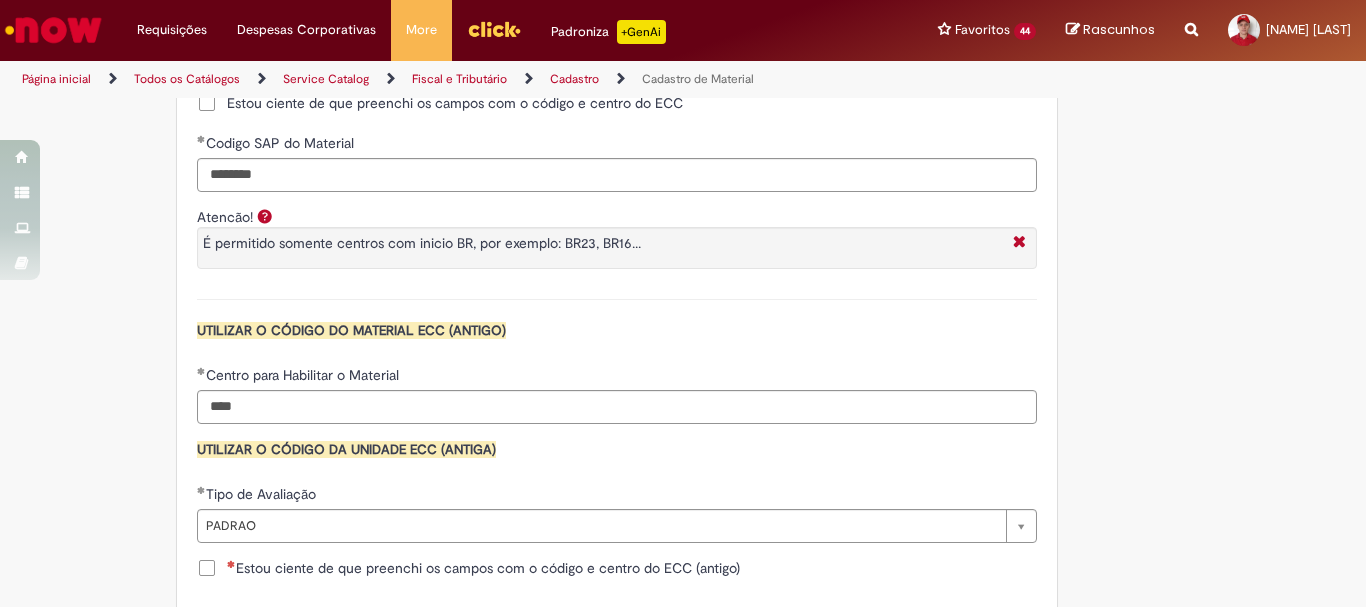 click on "Estou ciente de que preenchi os campos com o código e centro do ECC  (antigo)" at bounding box center [483, 568] 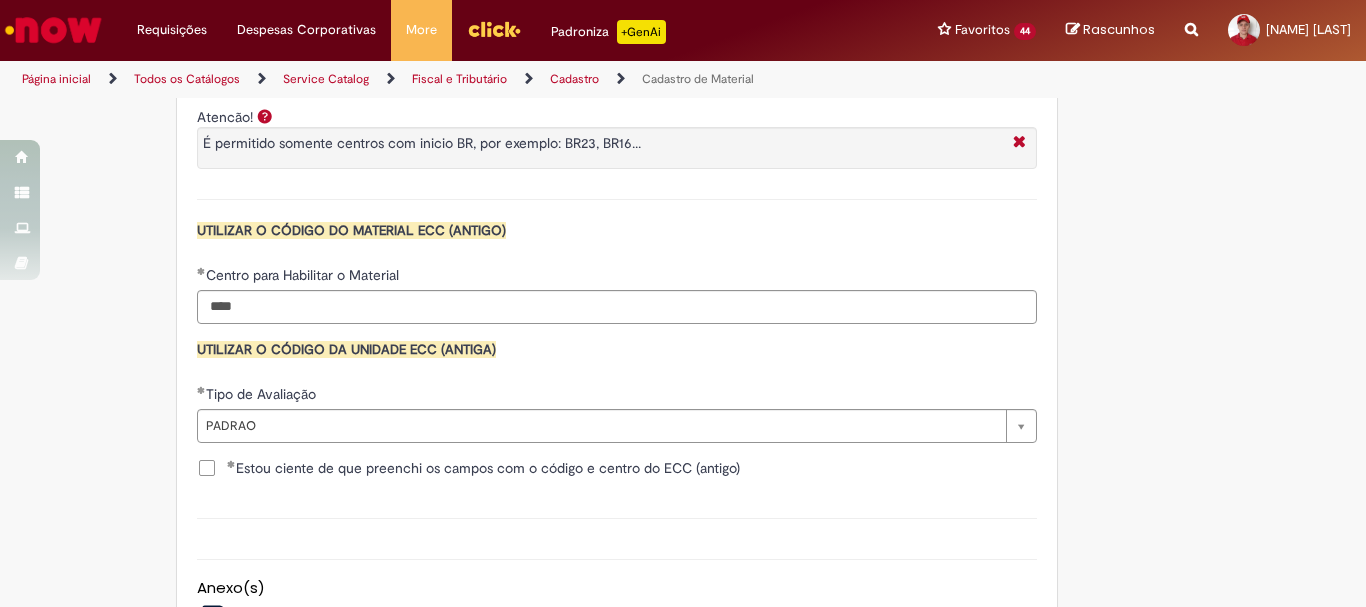 scroll, scrollTop: 2090, scrollLeft: 0, axis: vertical 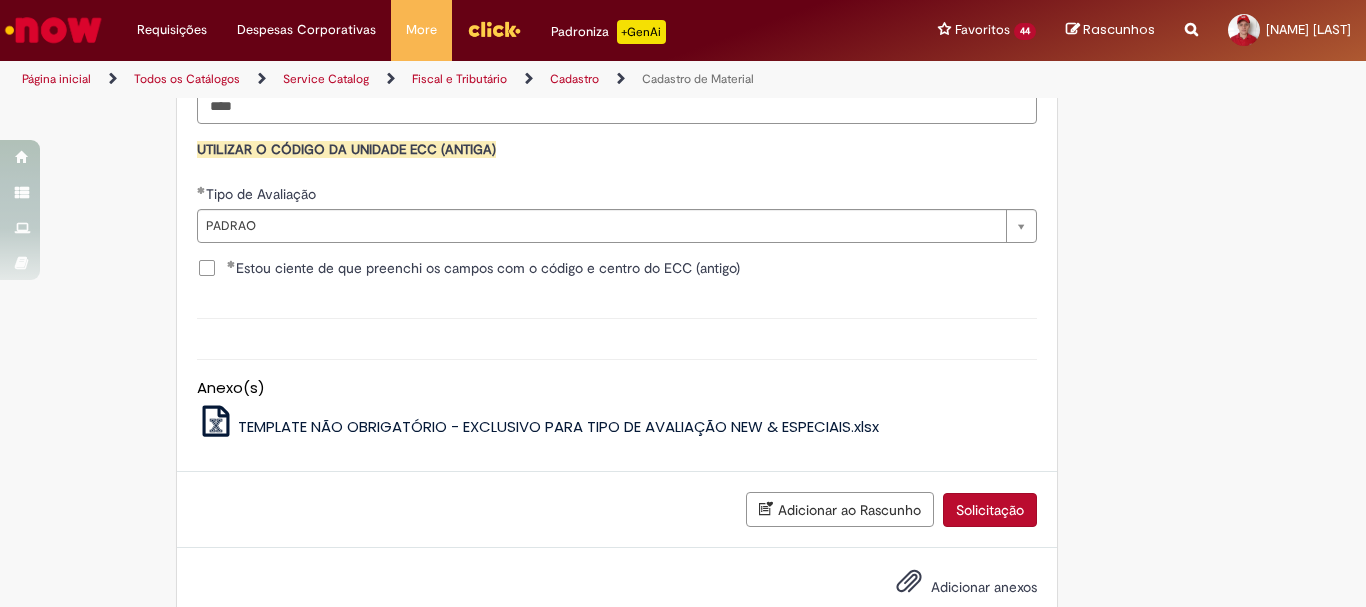 click on "Solicitação" at bounding box center [990, 510] 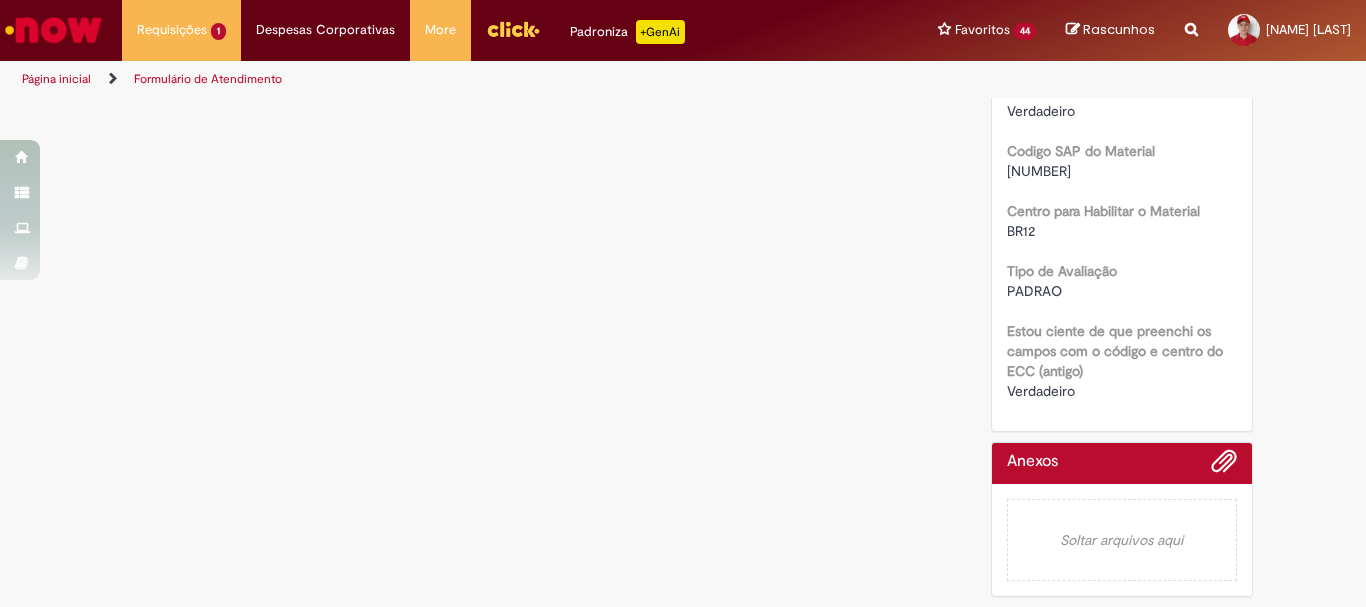 scroll, scrollTop: 0, scrollLeft: 0, axis: both 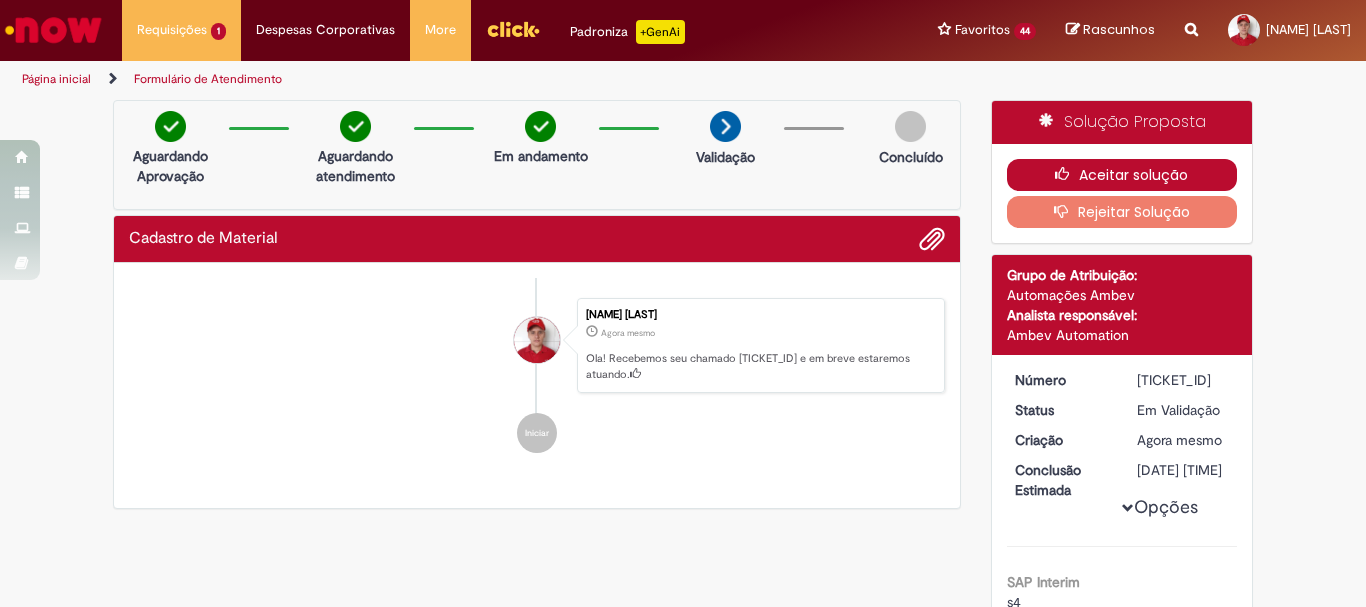 click on "Aceitar solução" at bounding box center (1122, 175) 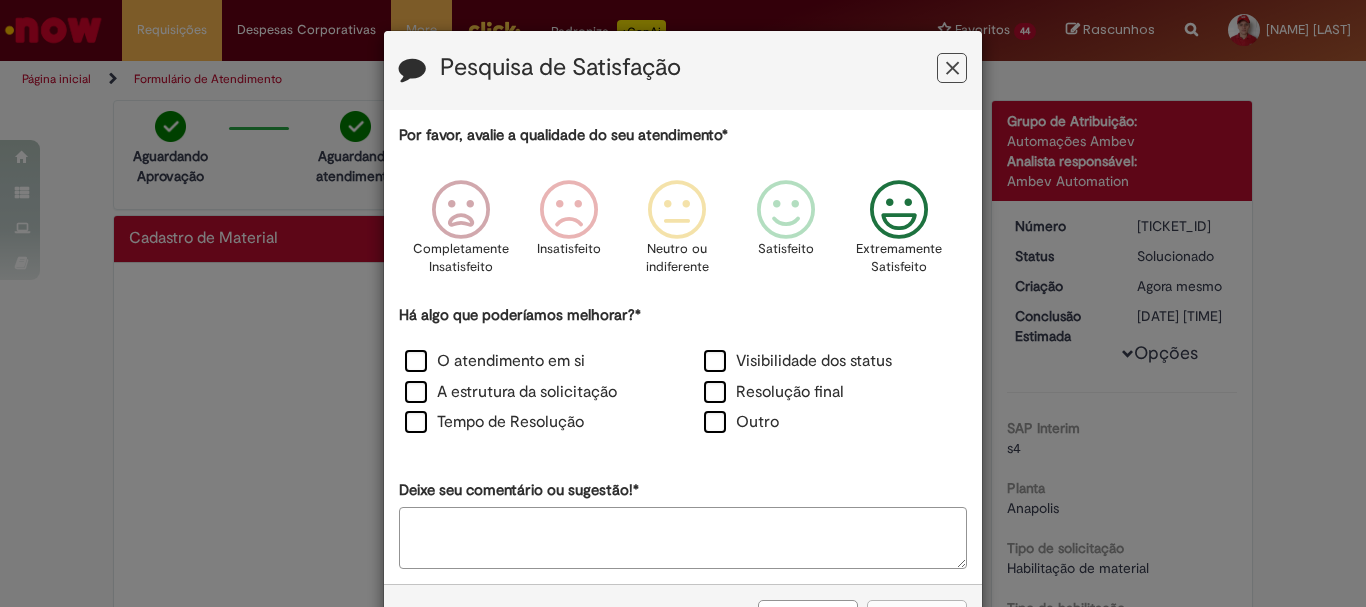 click at bounding box center (899, 210) 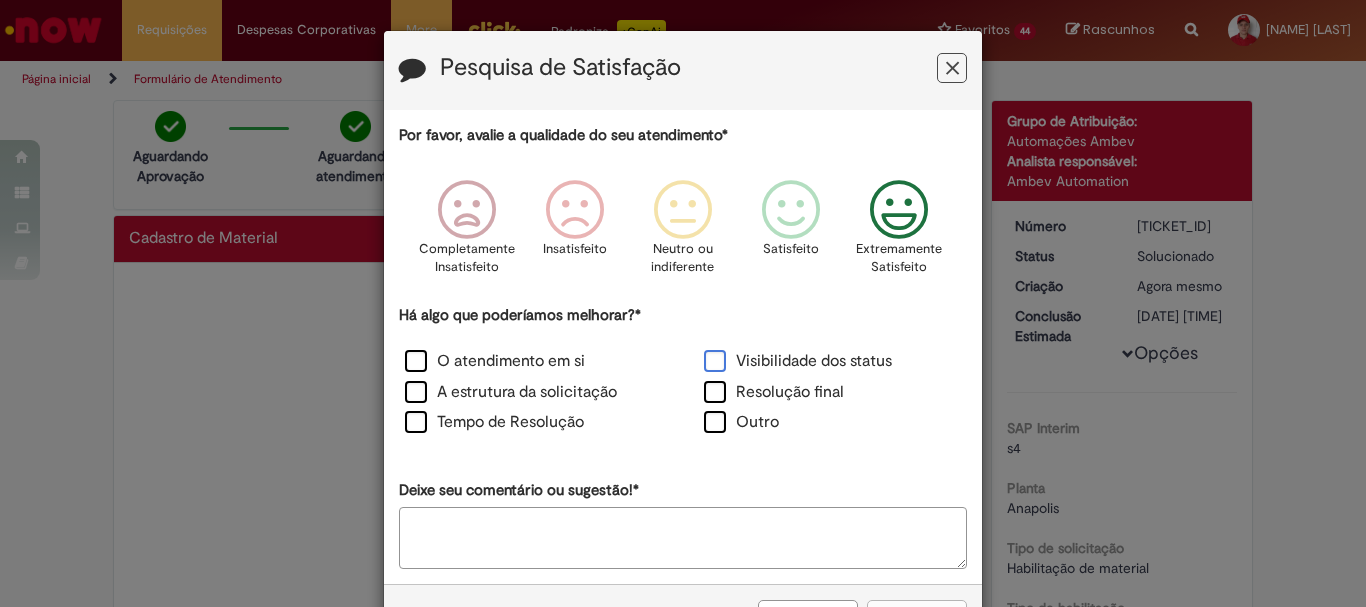 click on "Visibilidade dos status" at bounding box center [798, 361] 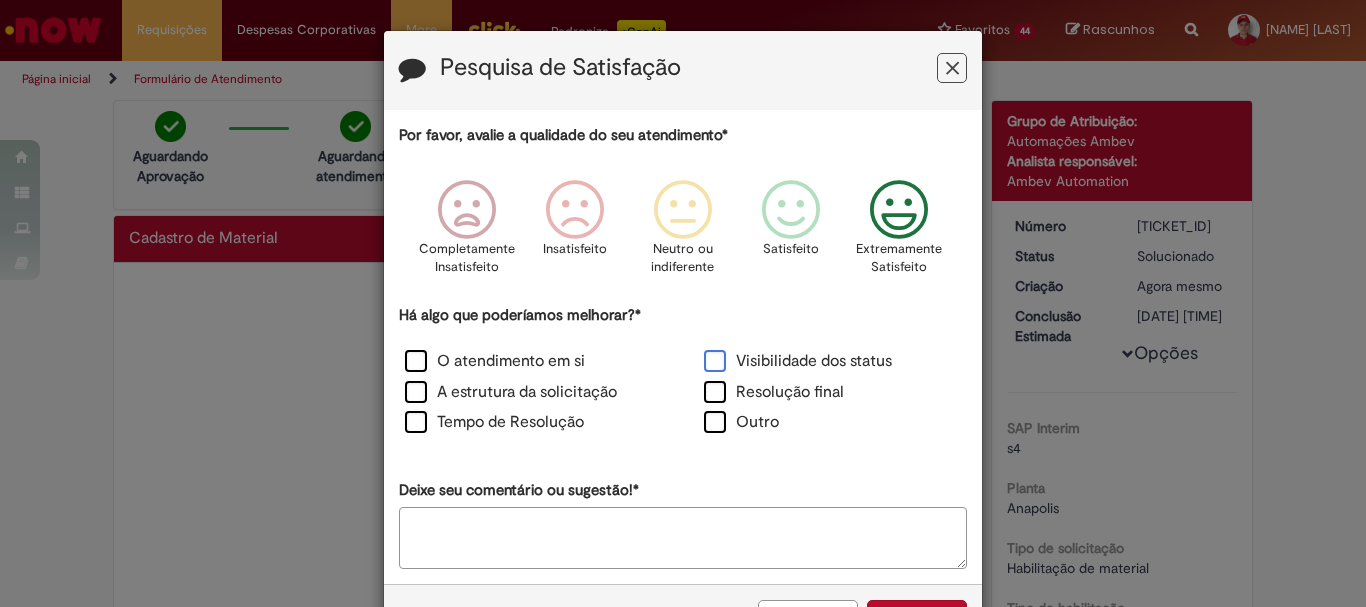 scroll, scrollTop: 73, scrollLeft: 0, axis: vertical 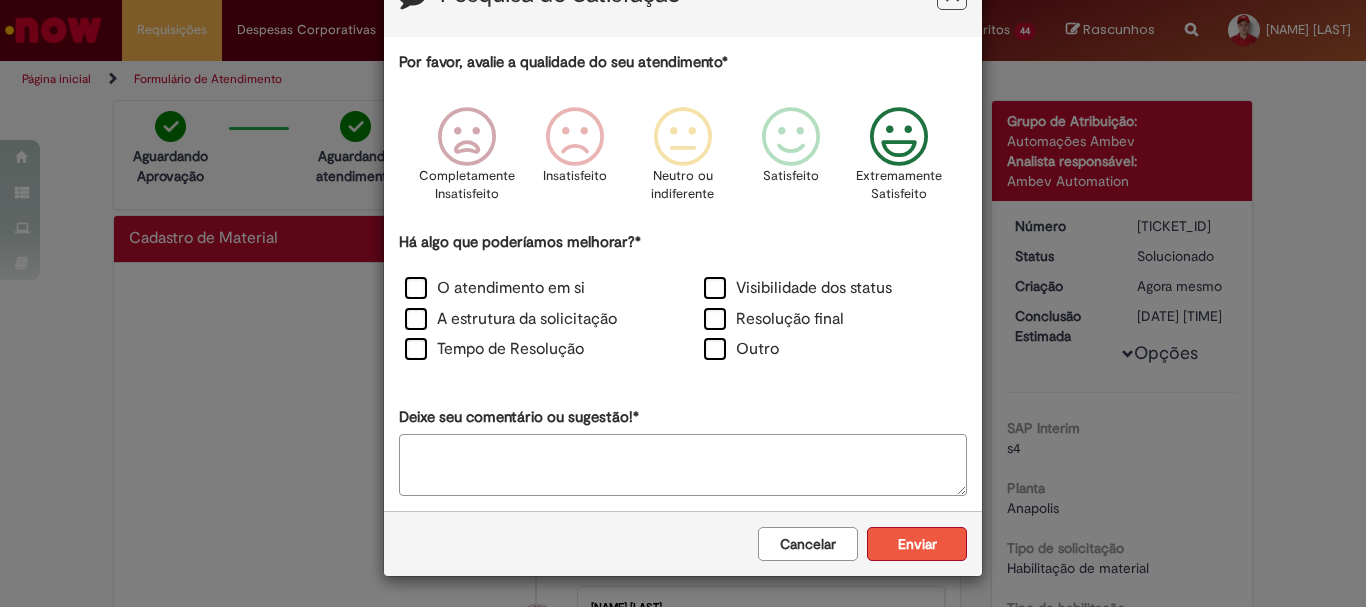 click on "Enviar" at bounding box center [917, 544] 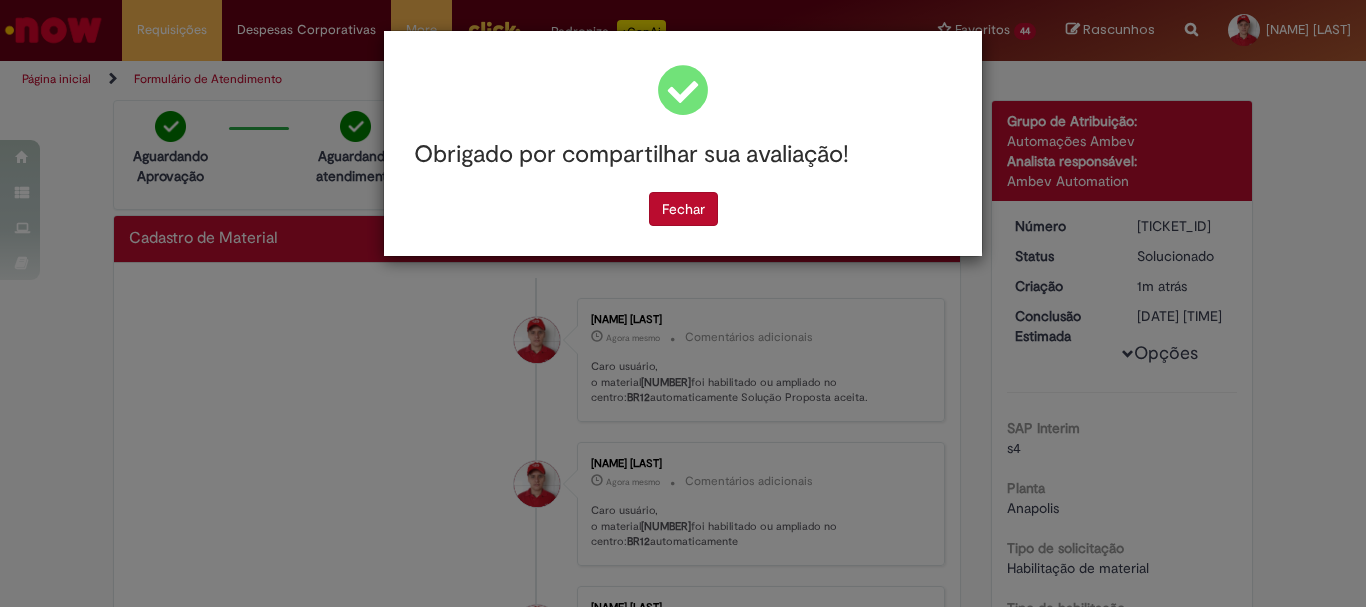 scroll, scrollTop: 0, scrollLeft: 0, axis: both 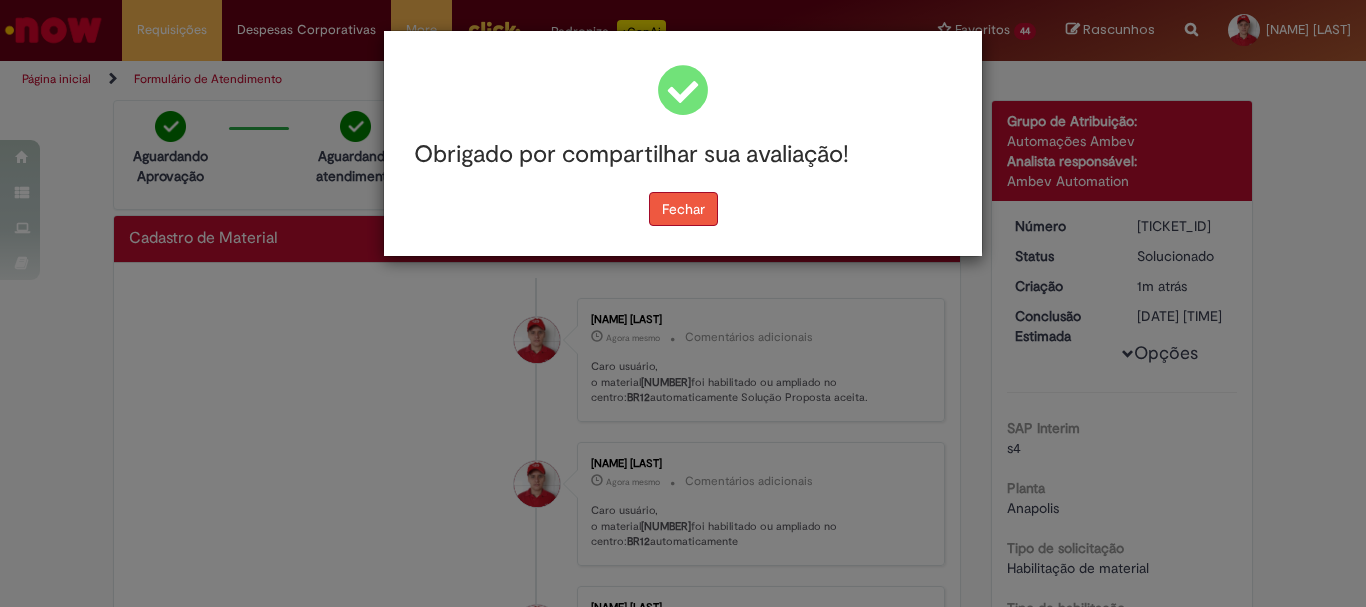 click on "Fechar" at bounding box center (683, 209) 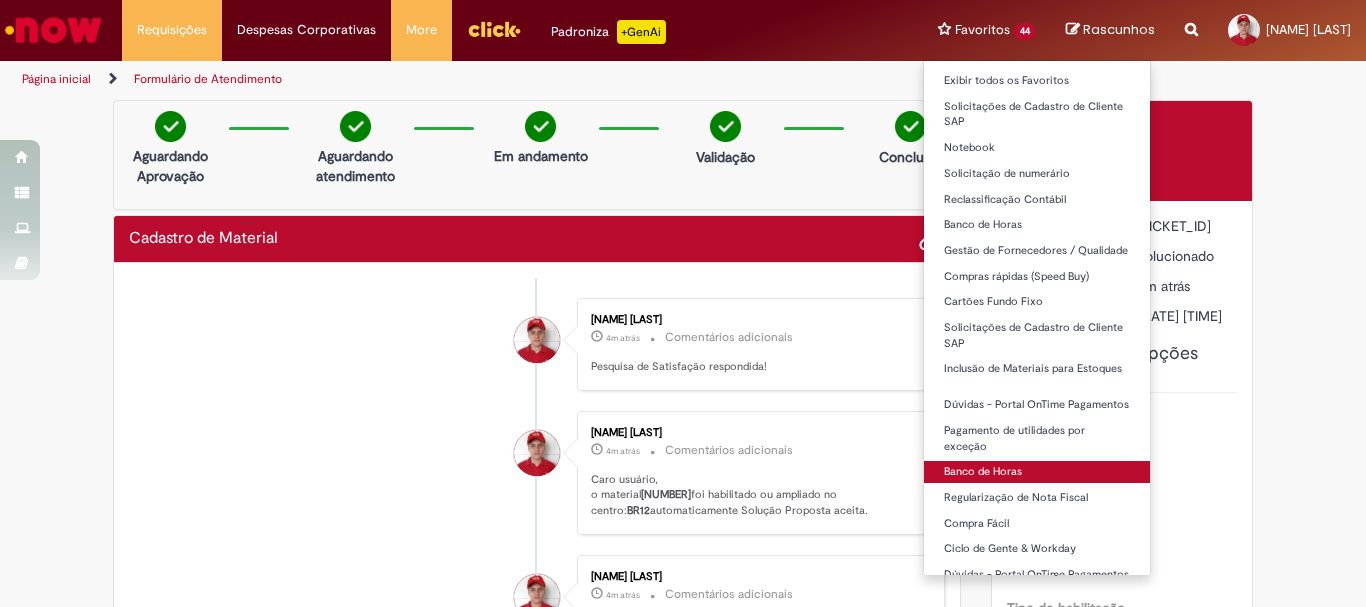 scroll, scrollTop: 100, scrollLeft: 0, axis: vertical 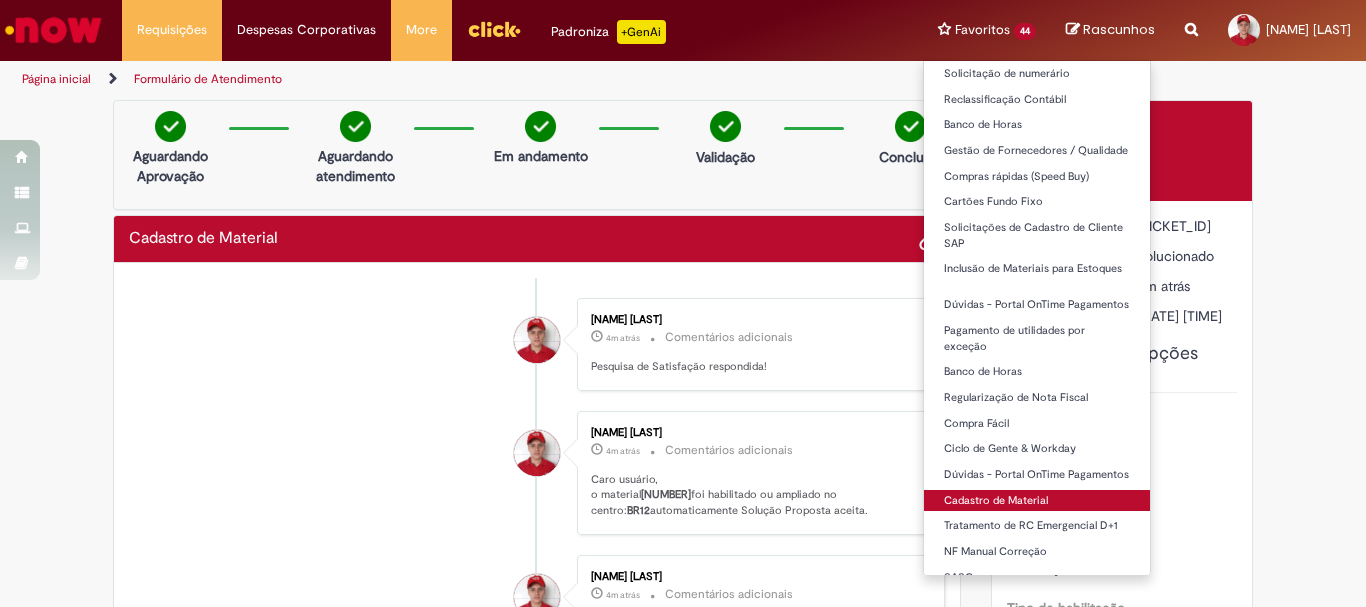 click on "Cadastro de Material" at bounding box center [1037, 501] 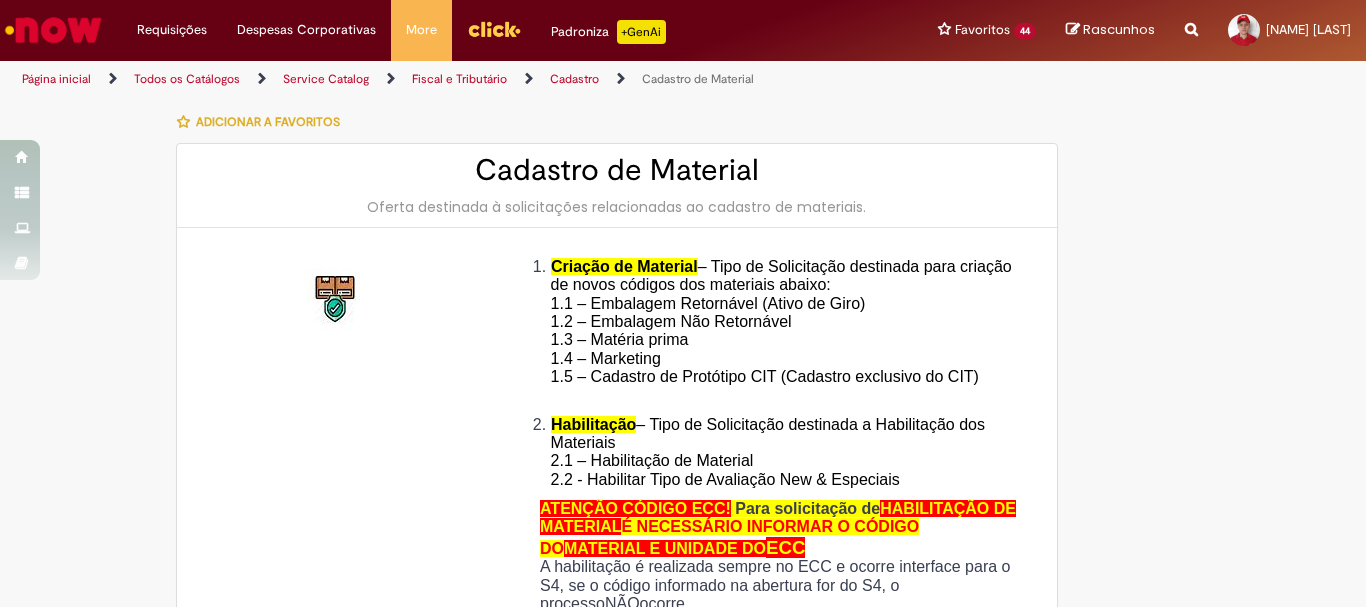 type on "********" 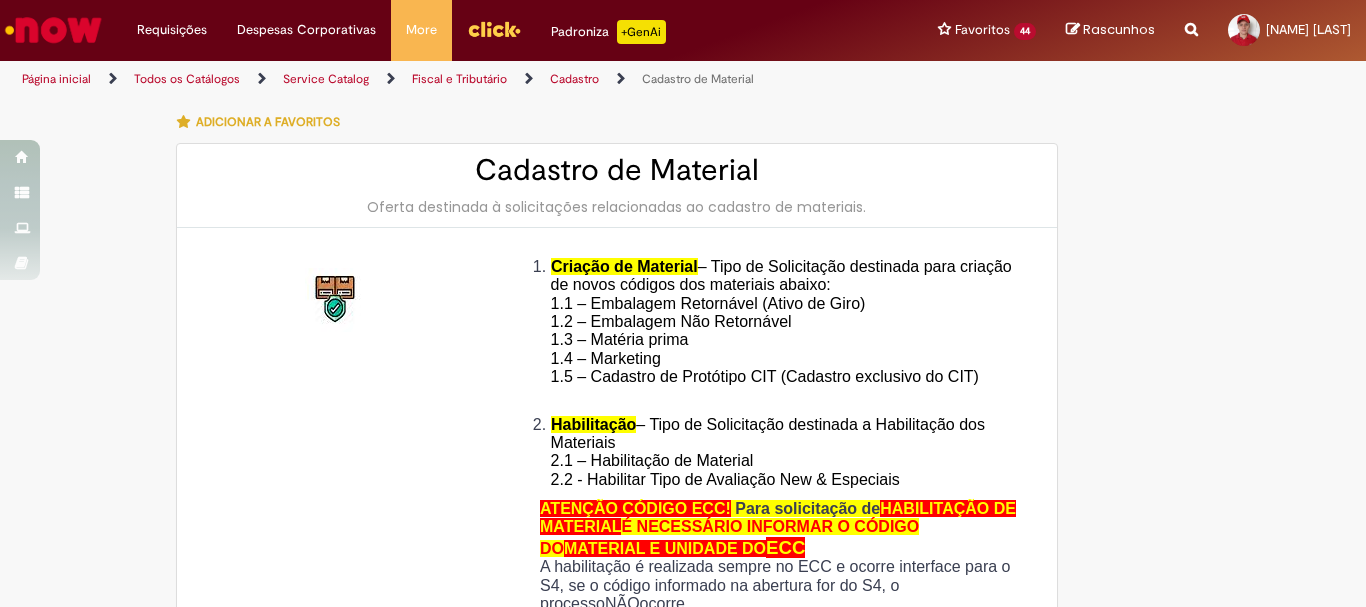 type 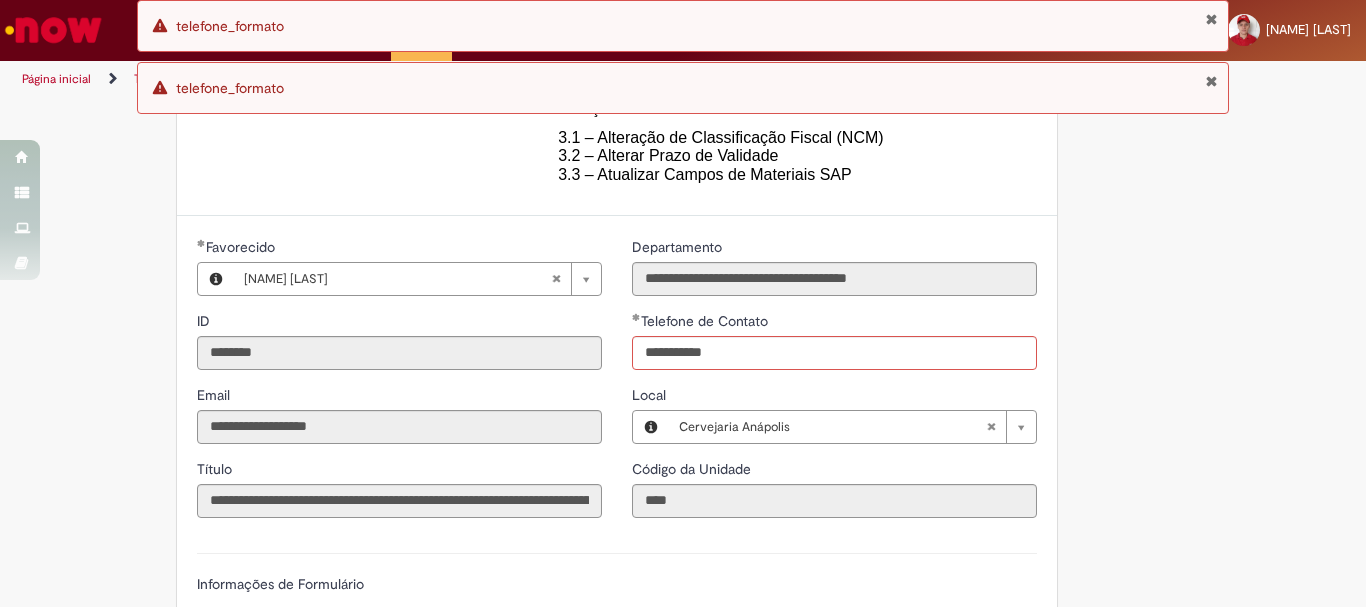 click on "**********" at bounding box center [834, 385] 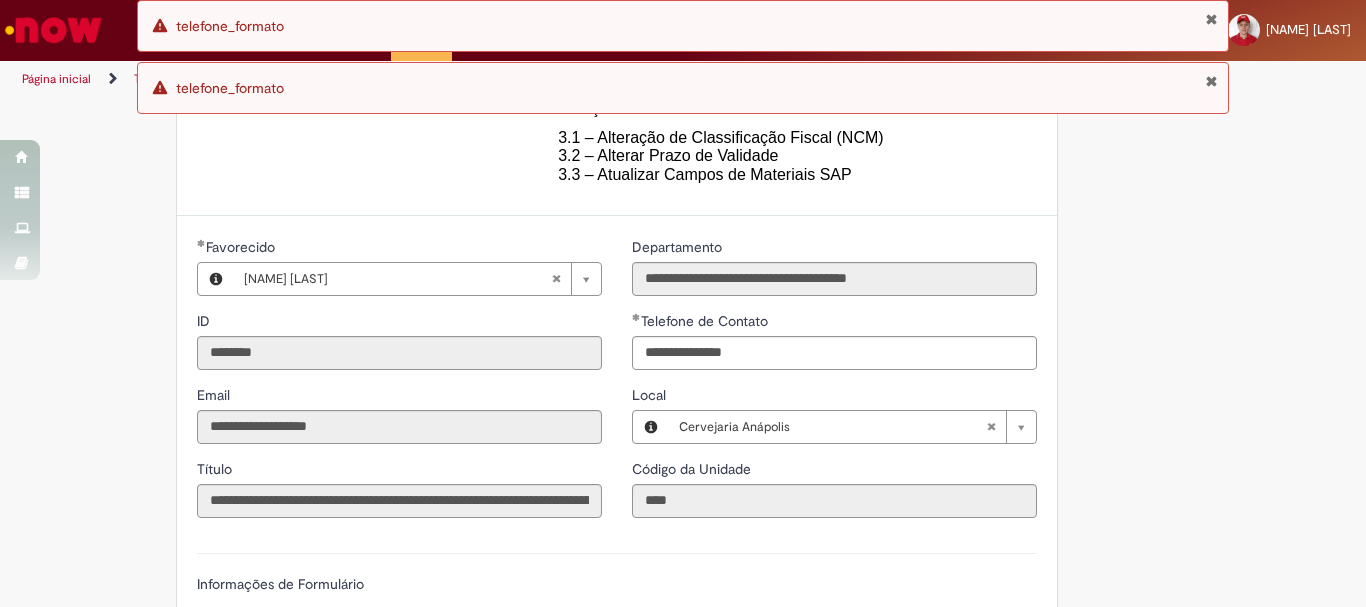 scroll, scrollTop: 990, scrollLeft: 0, axis: vertical 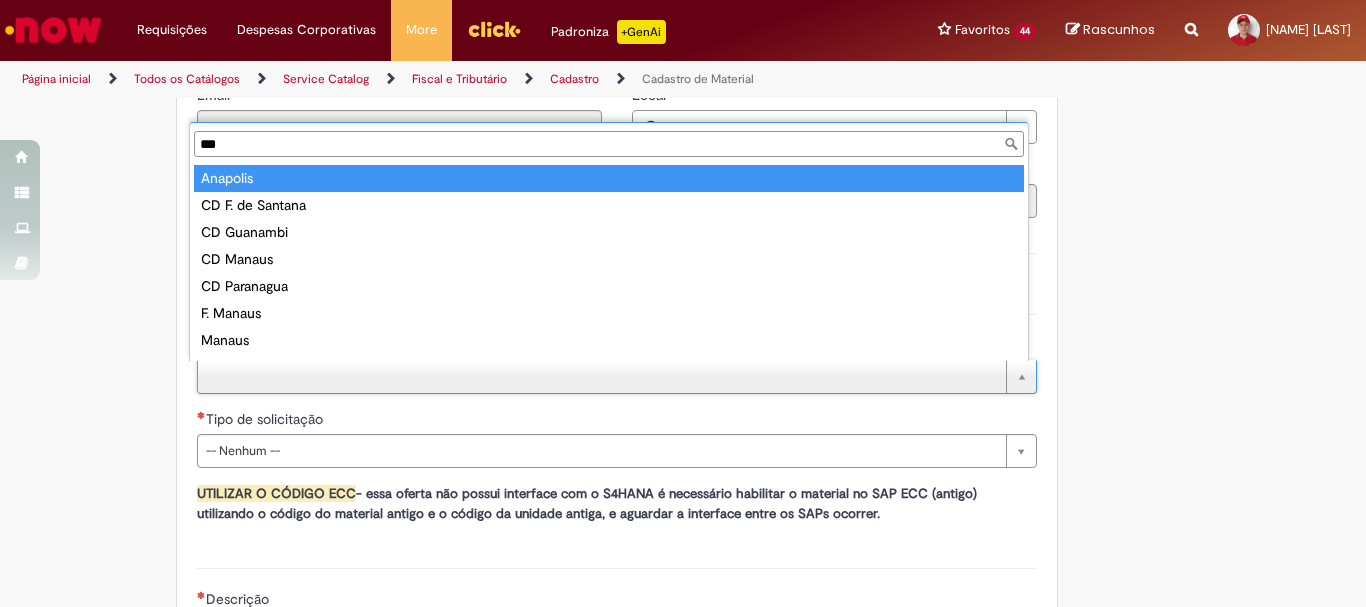 type on "***" 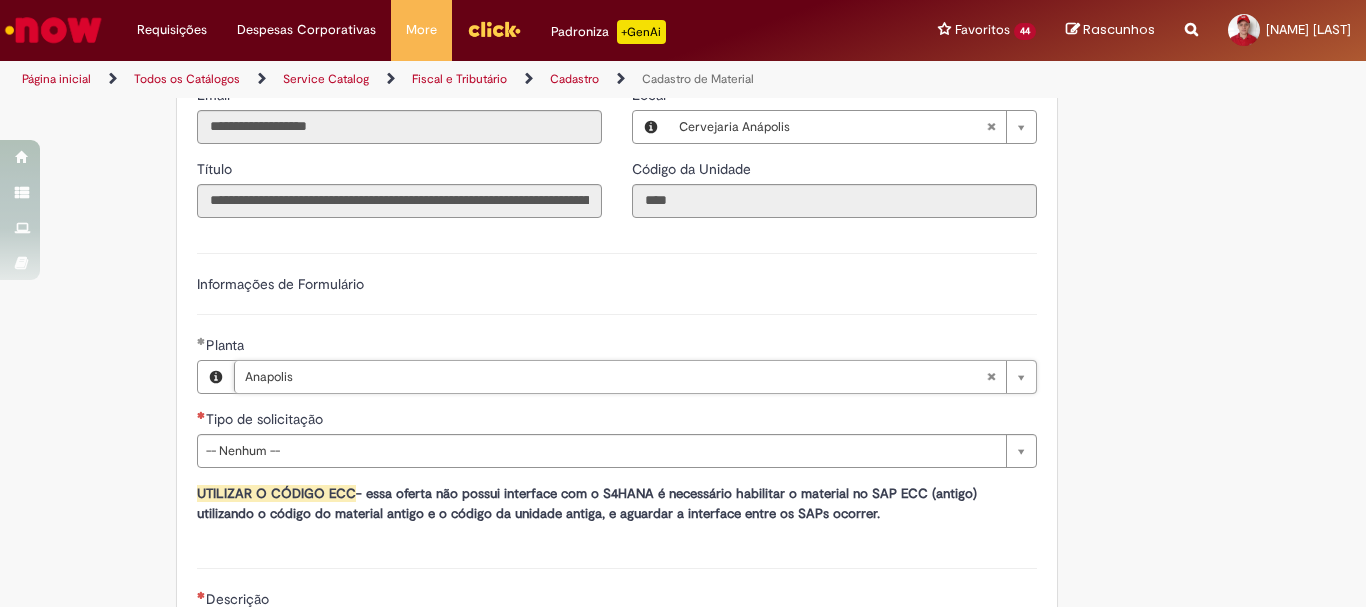 drag, startPoint x: 353, startPoint y: 452, endPoint x: 368, endPoint y: 457, distance: 15.811388 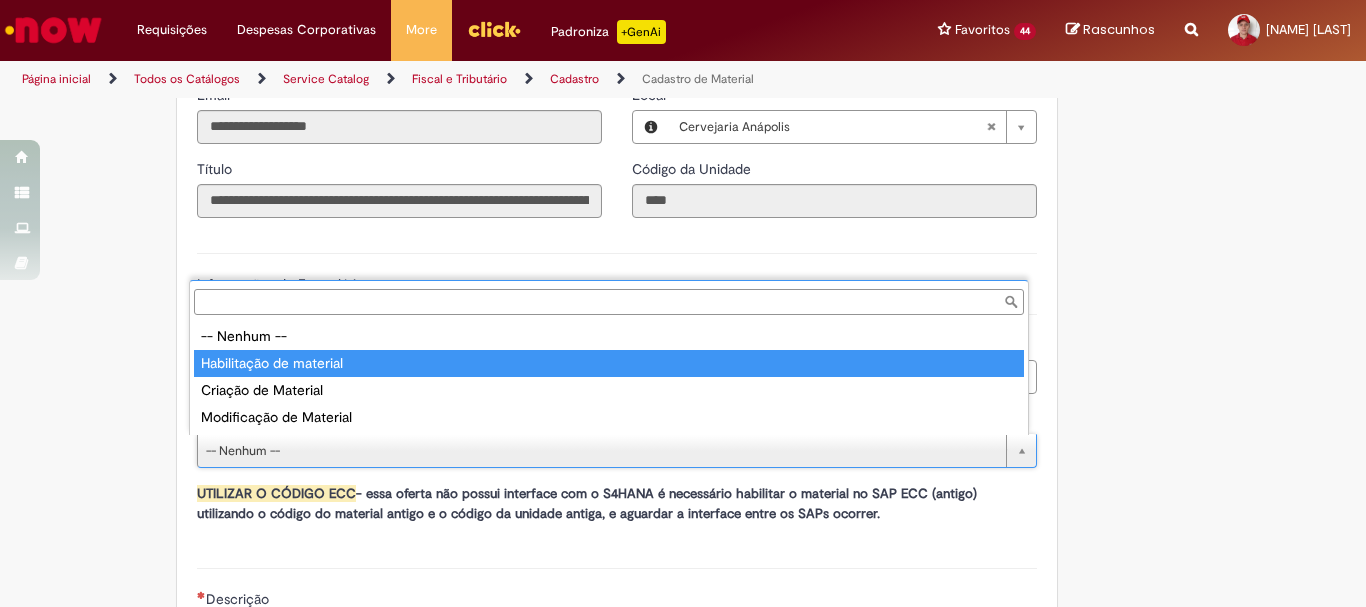 type on "**********" 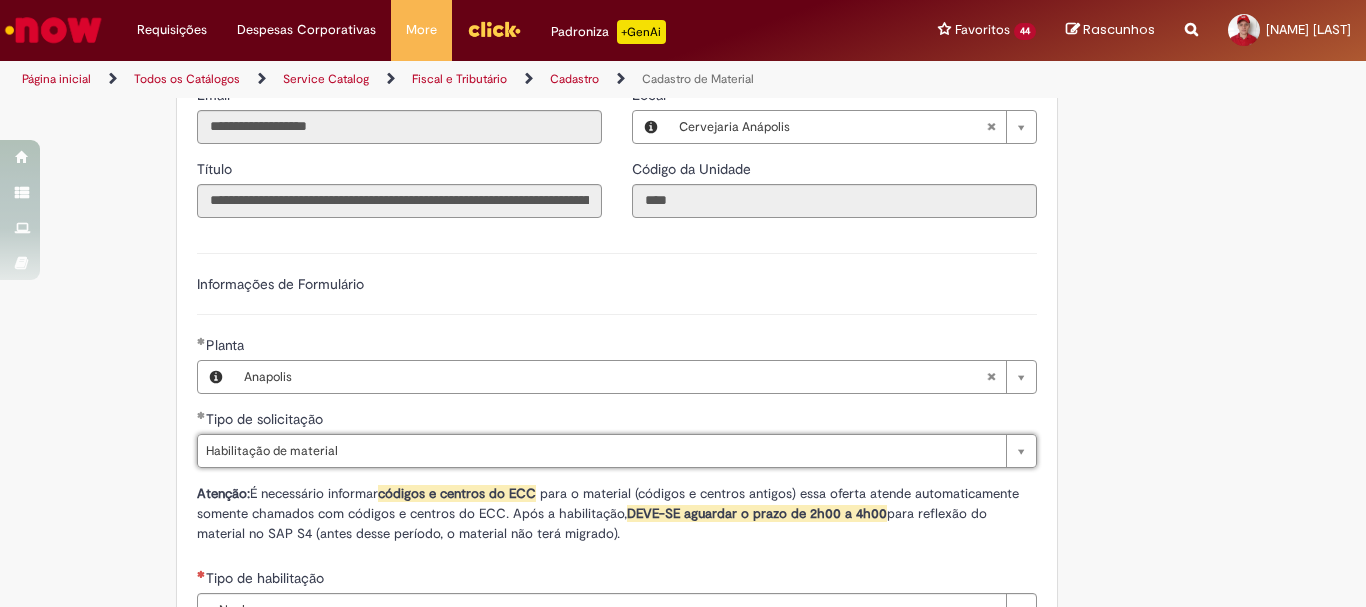 scroll, scrollTop: 1190, scrollLeft: 0, axis: vertical 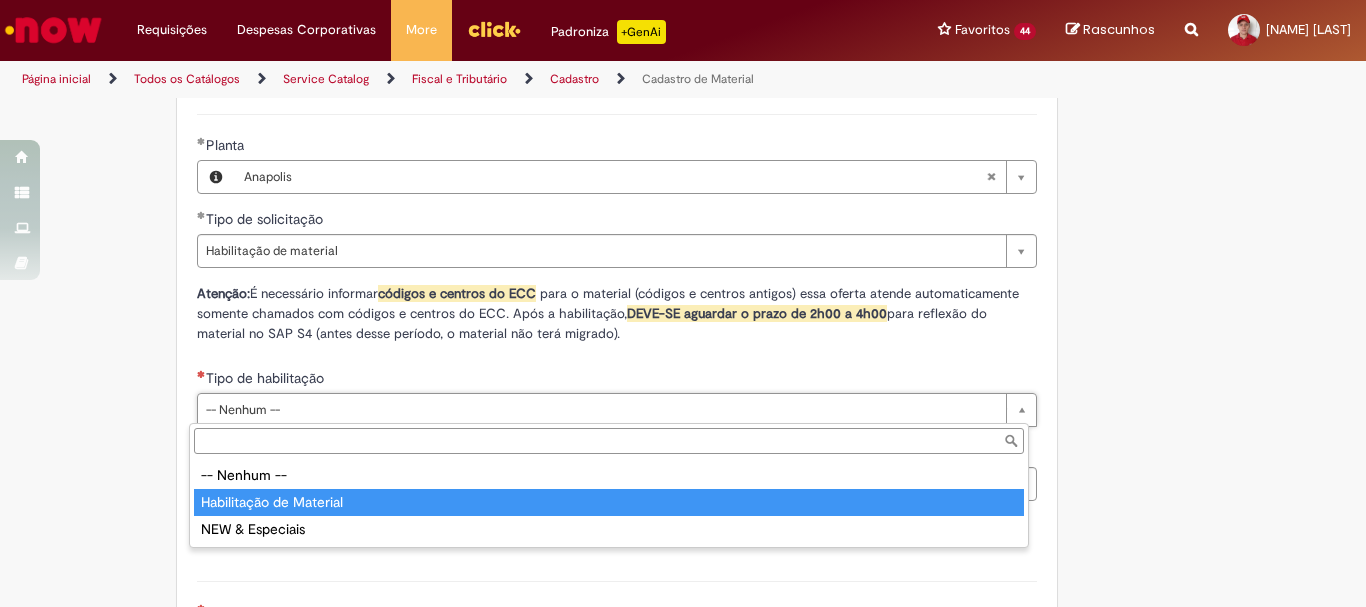 type on "**********" 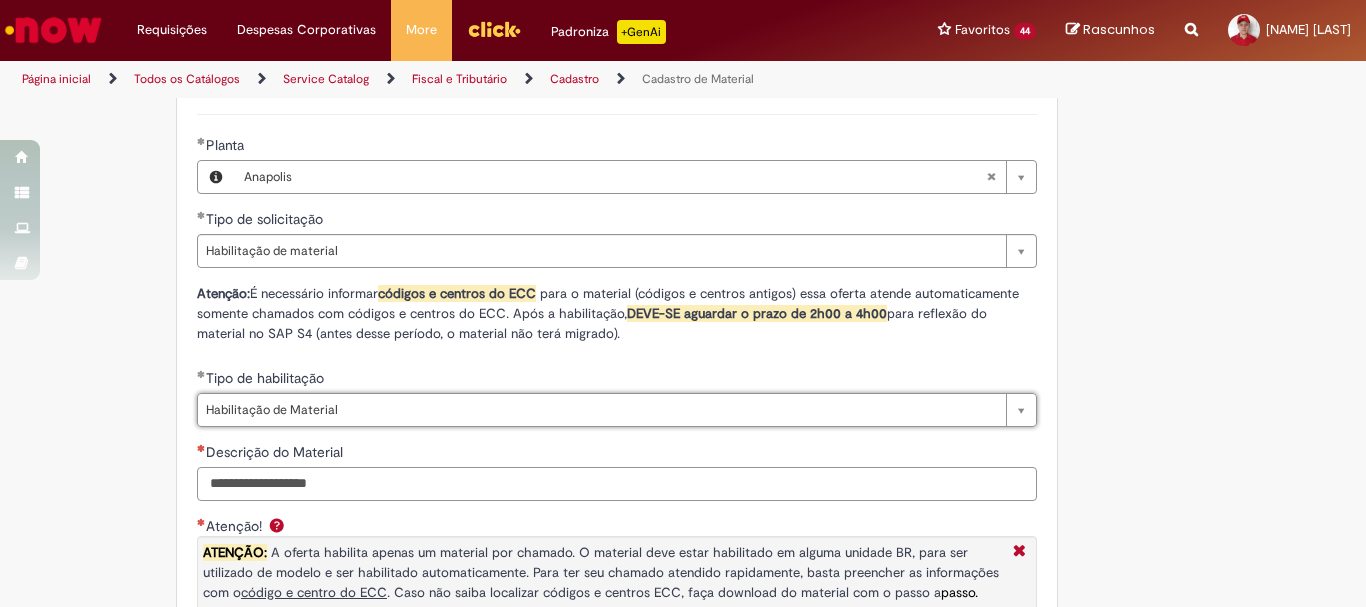 click on "Descrição do Material" at bounding box center (617, 484) 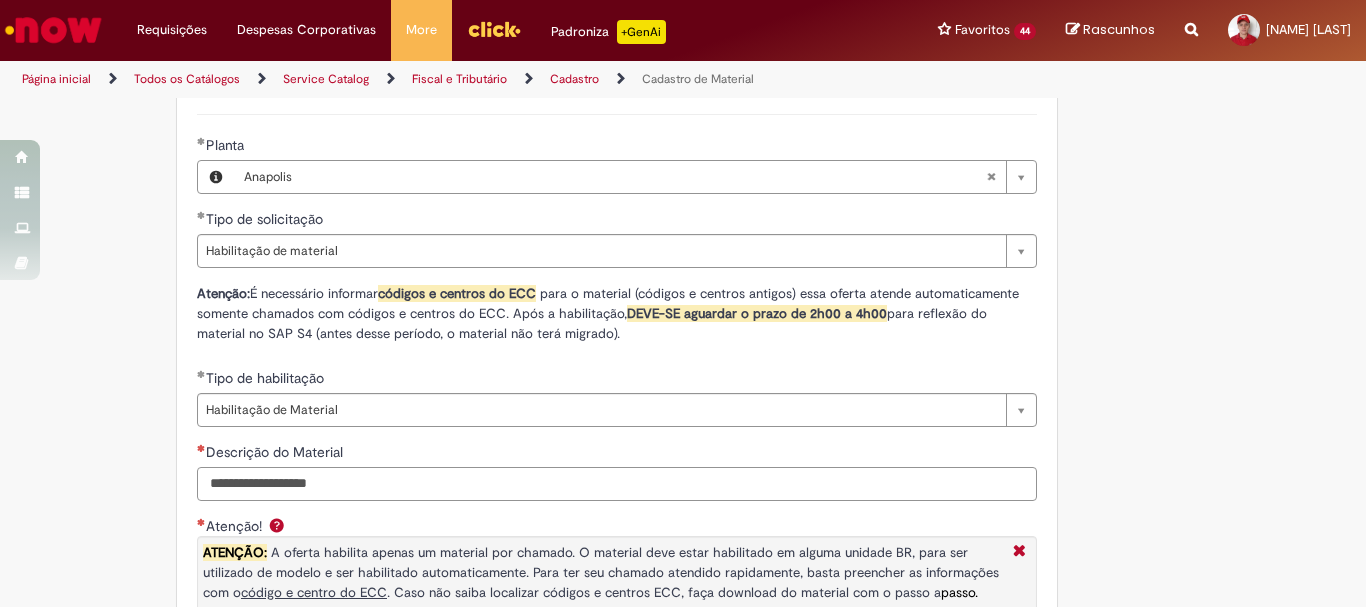 paste on "**********" 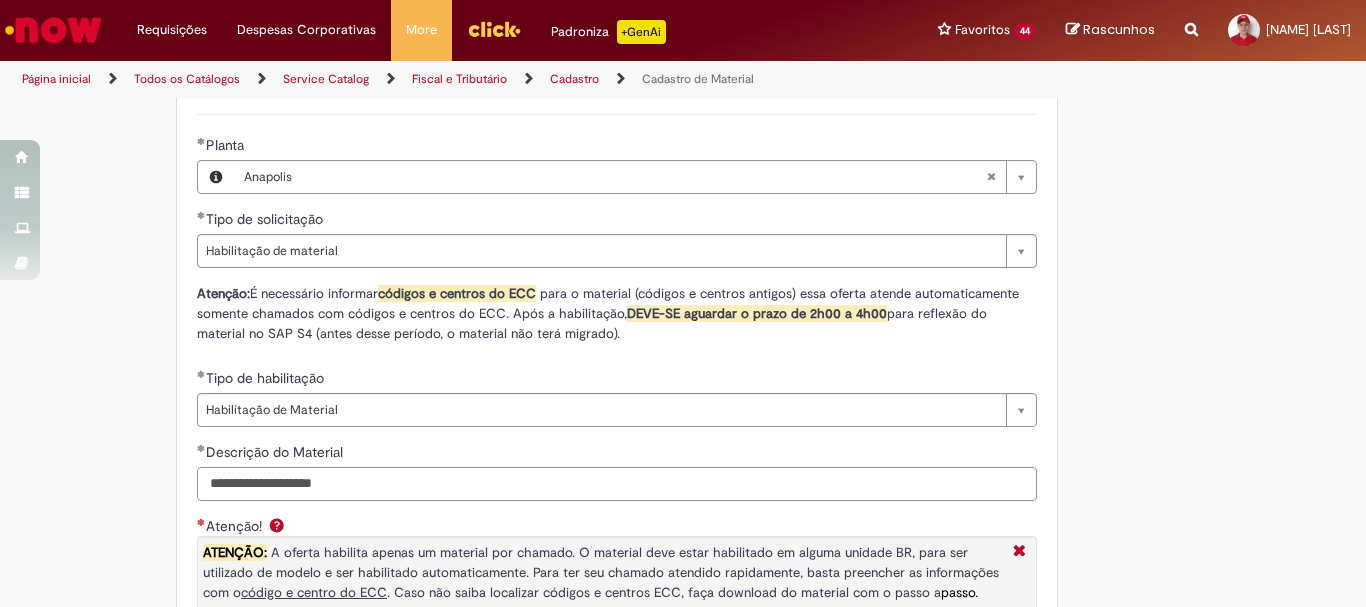 scroll, scrollTop: 1490, scrollLeft: 0, axis: vertical 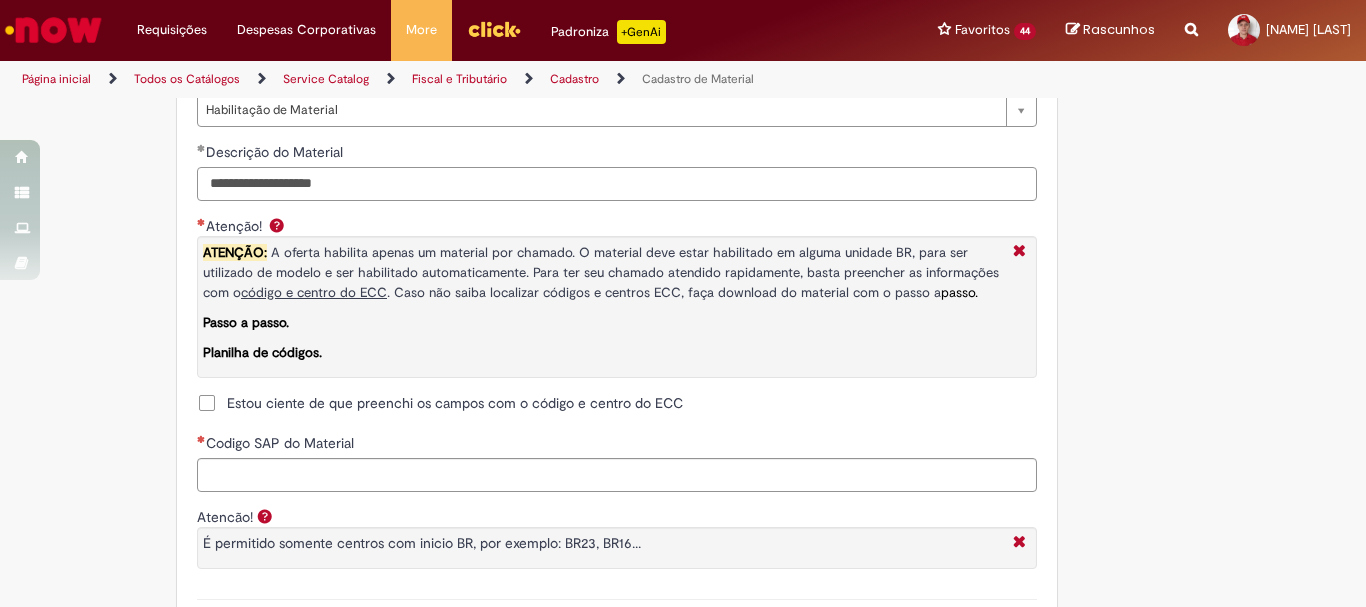 type on "**********" 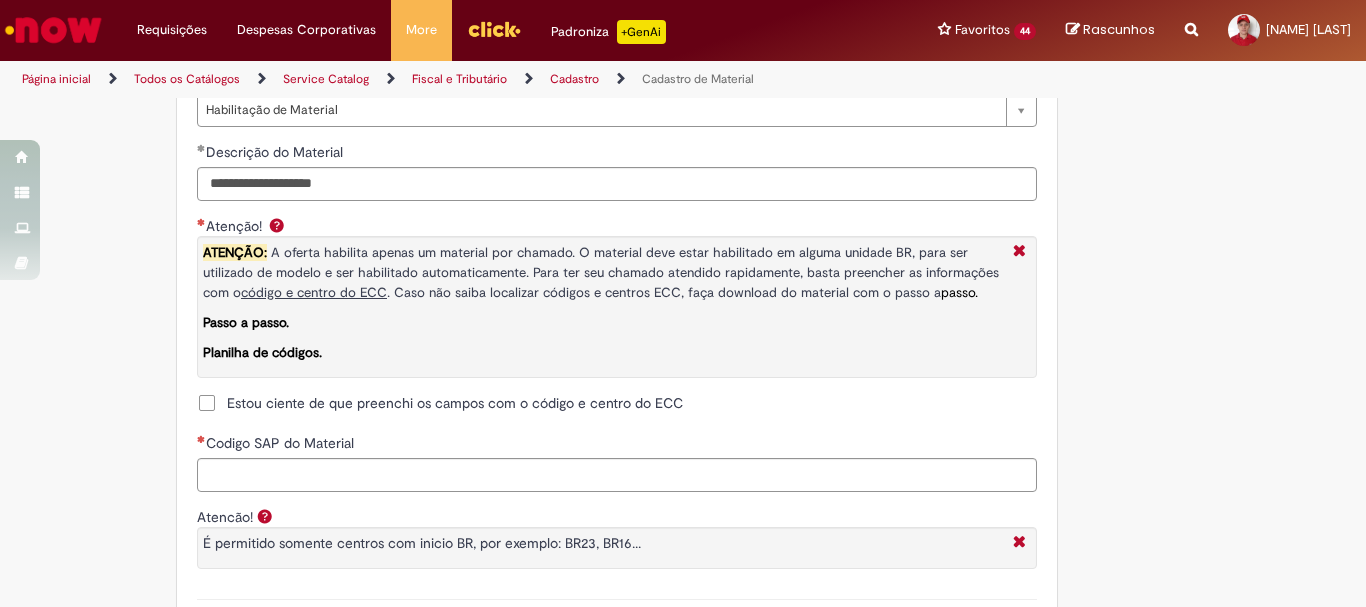 click on "Estou ciente de que preenchi os campos com o código e centro do ECC" at bounding box center [455, 403] 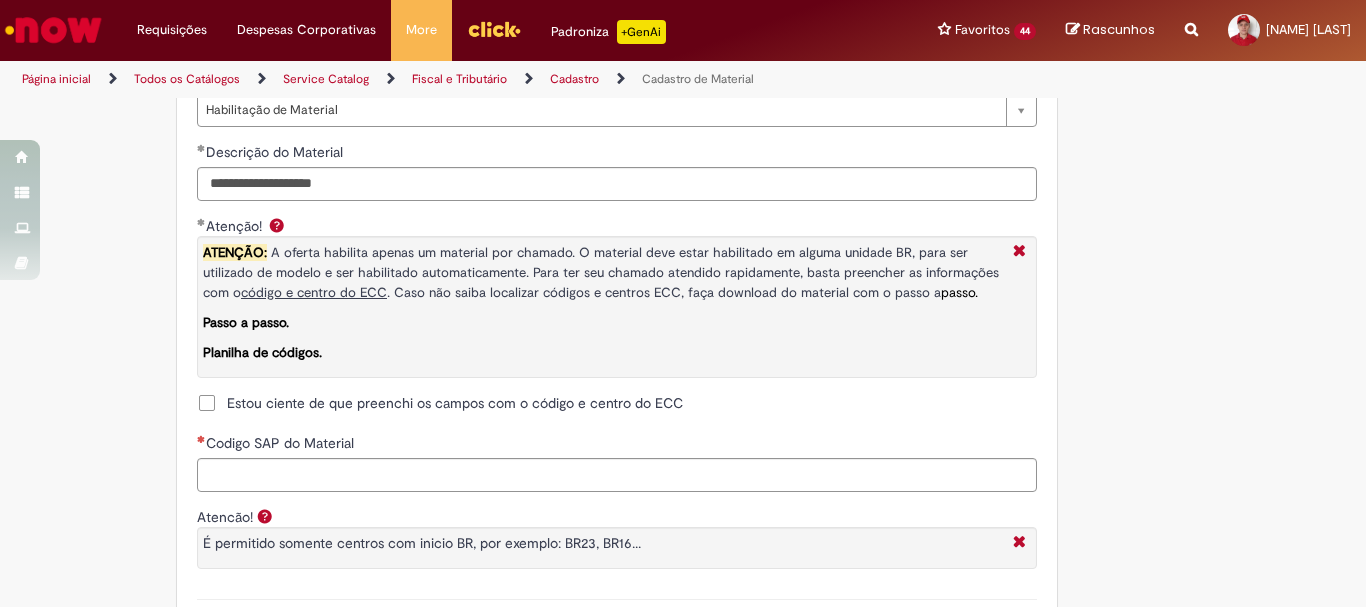 click on "**********" at bounding box center (617, 315) 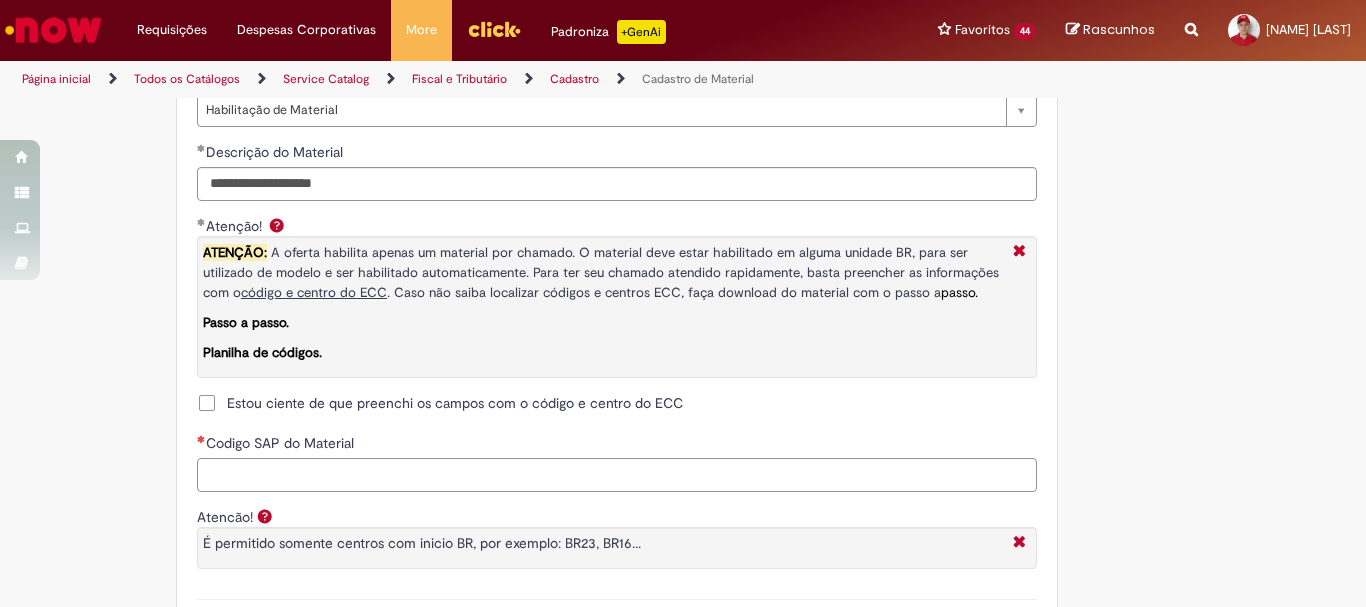 click on "Codigo SAP do Material" at bounding box center [617, 475] 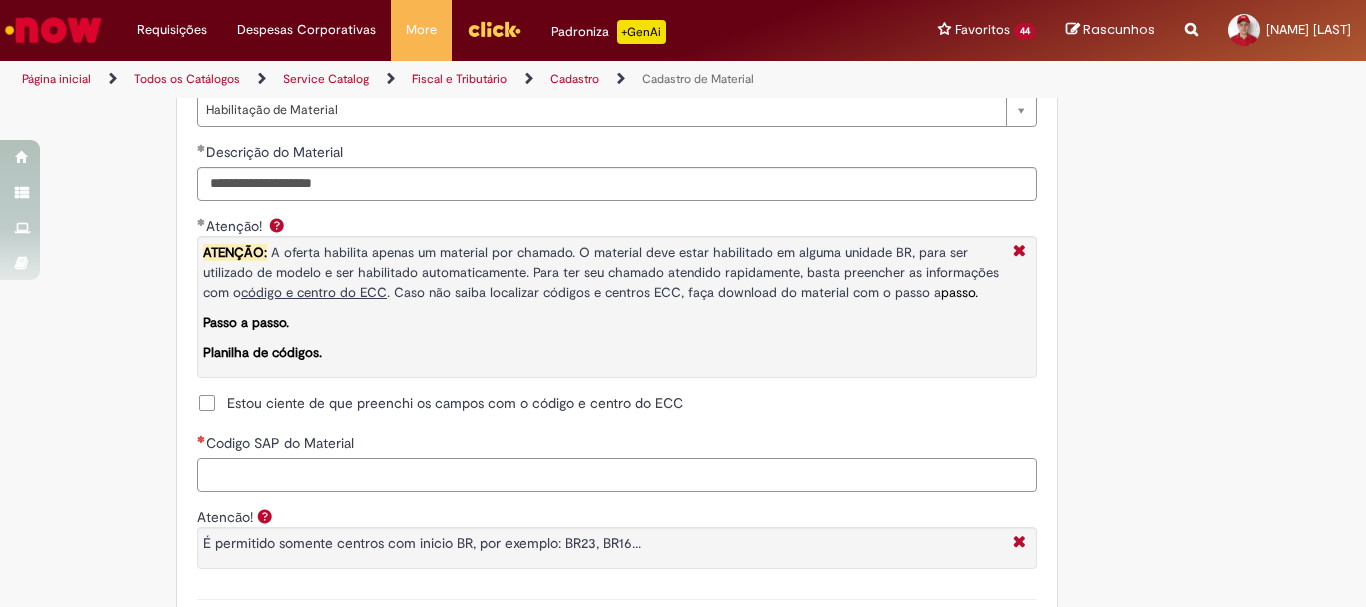 paste on "********" 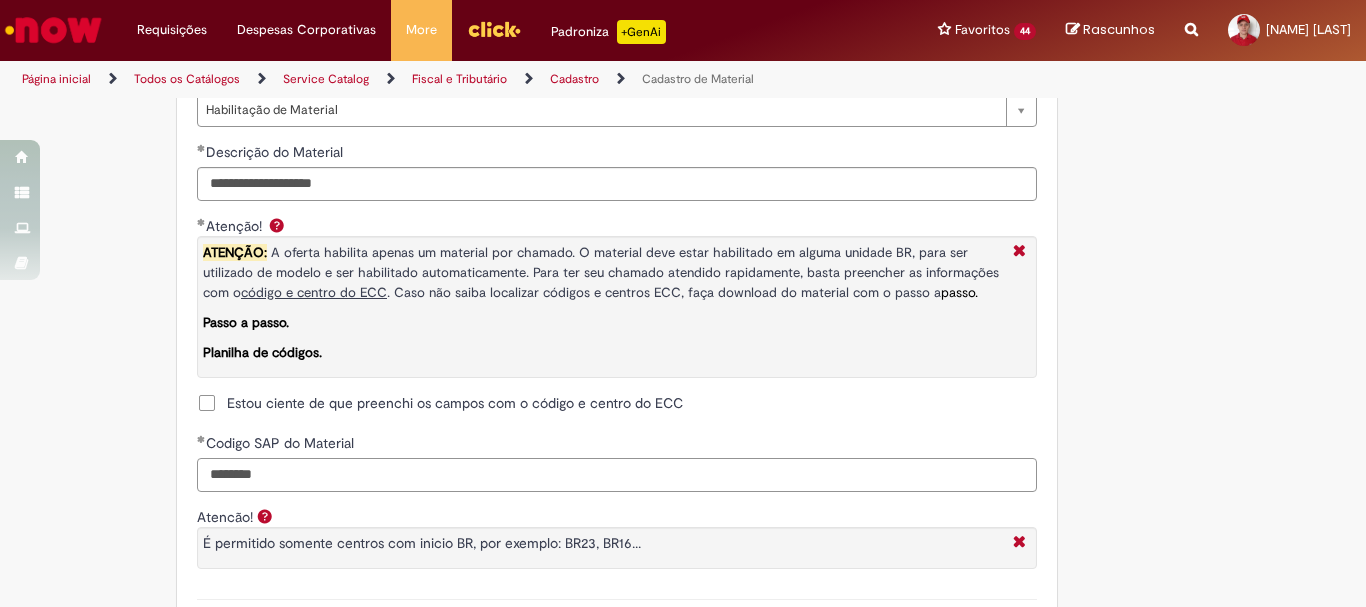 scroll, scrollTop: 1790, scrollLeft: 0, axis: vertical 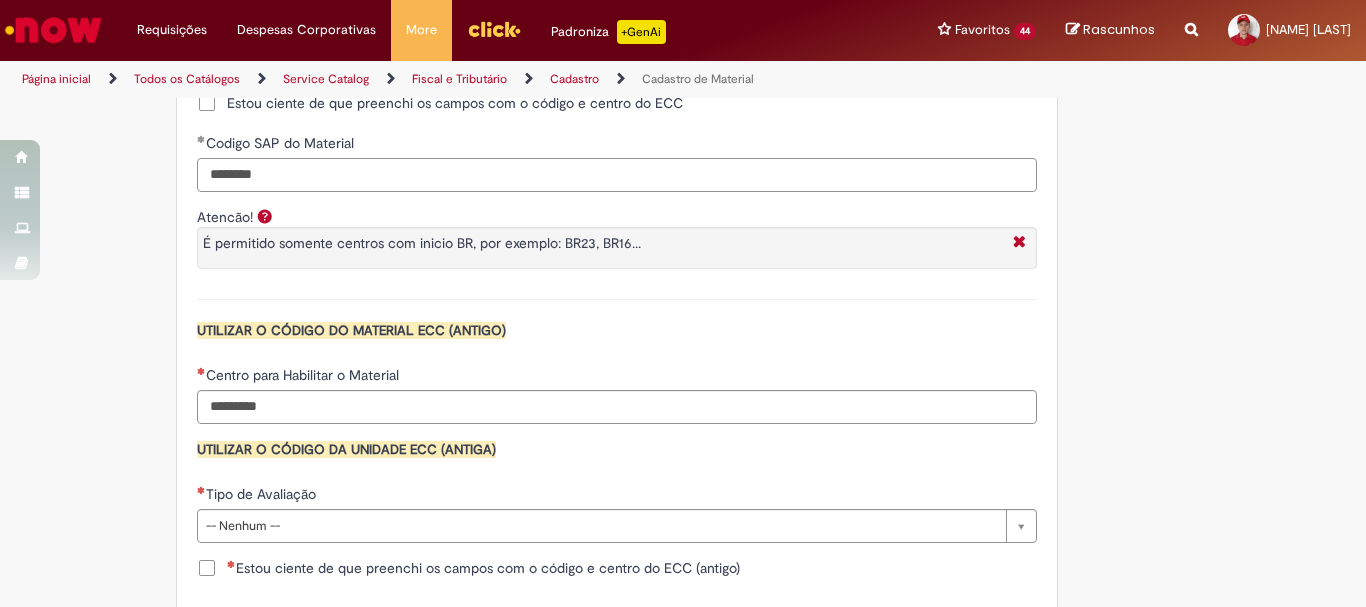 type on "********" 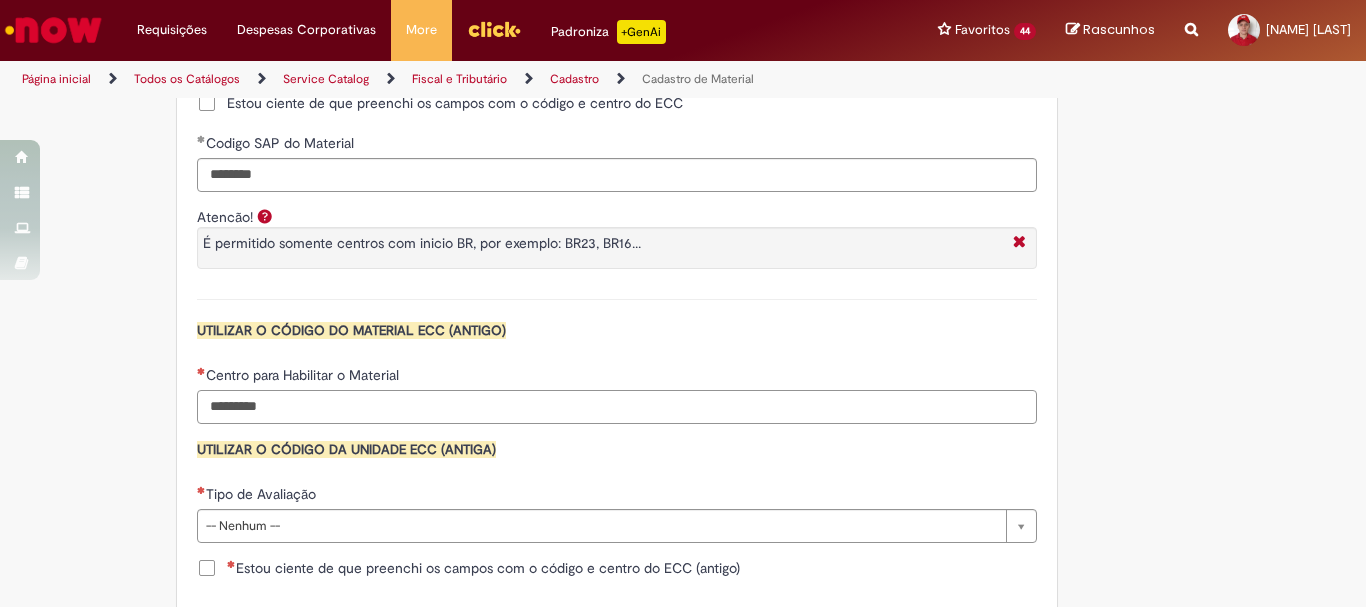 click on "Centro para Habilitar o Material" at bounding box center (617, 407) 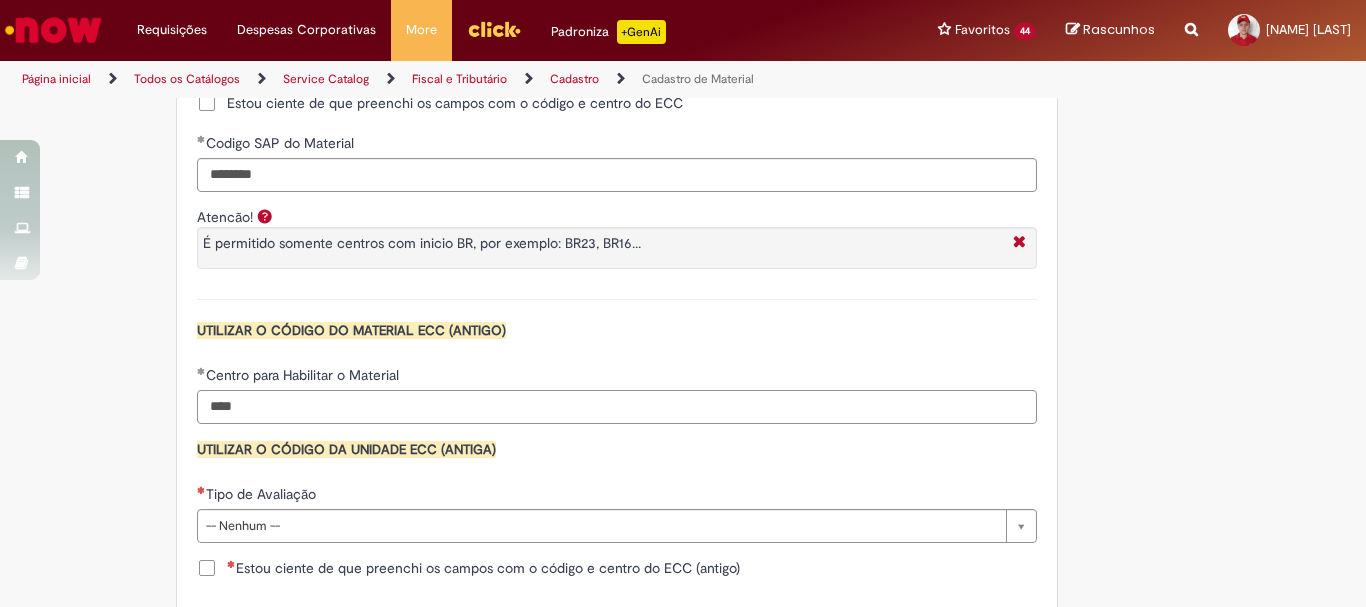 type on "****" 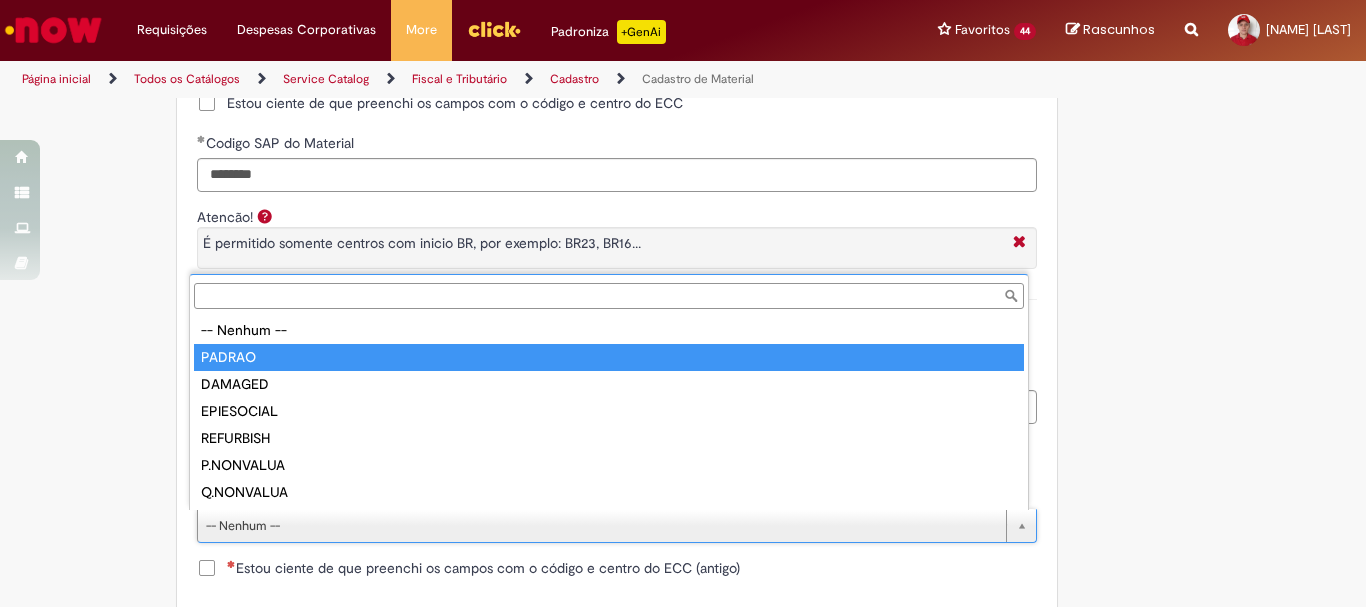 type on "******" 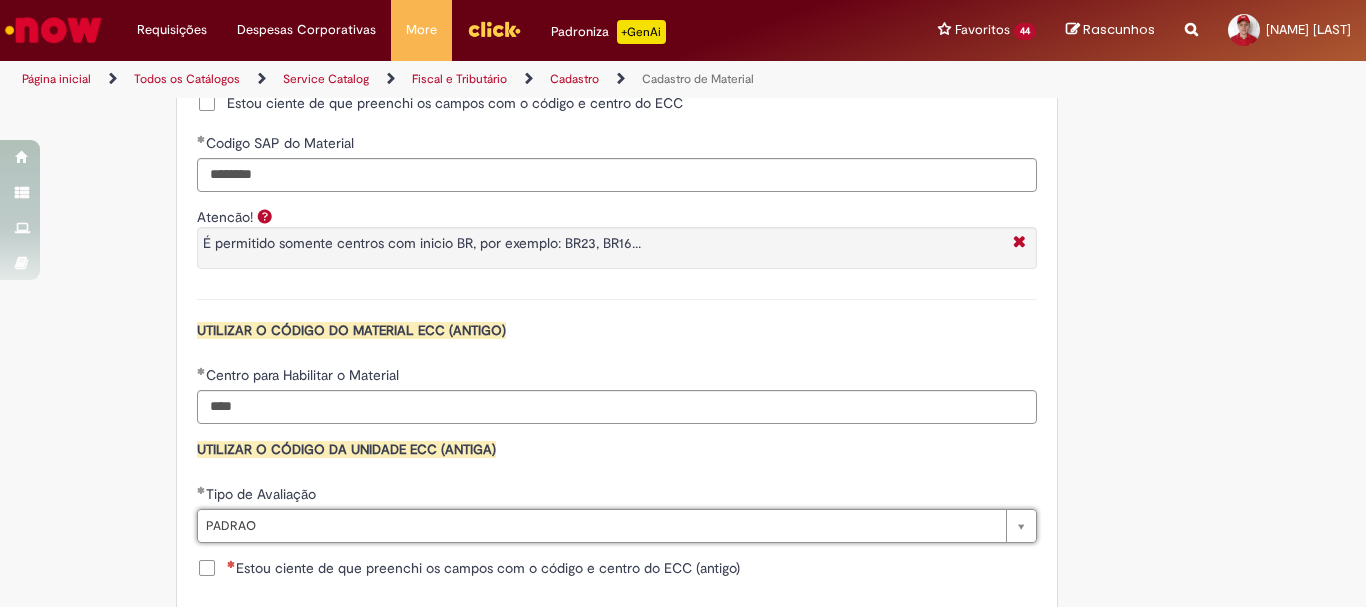 click on "Estou ciente de que preenchi os campos com o código e centro do ECC  (antigo)" at bounding box center [483, 568] 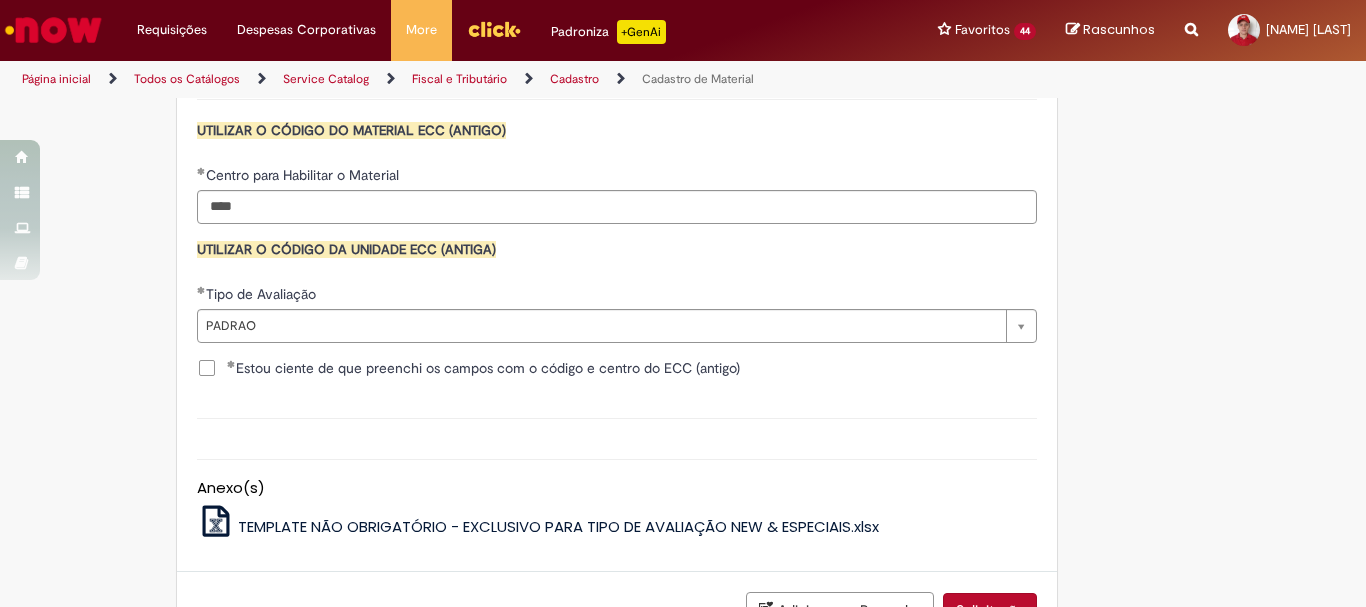 scroll, scrollTop: 2141, scrollLeft: 0, axis: vertical 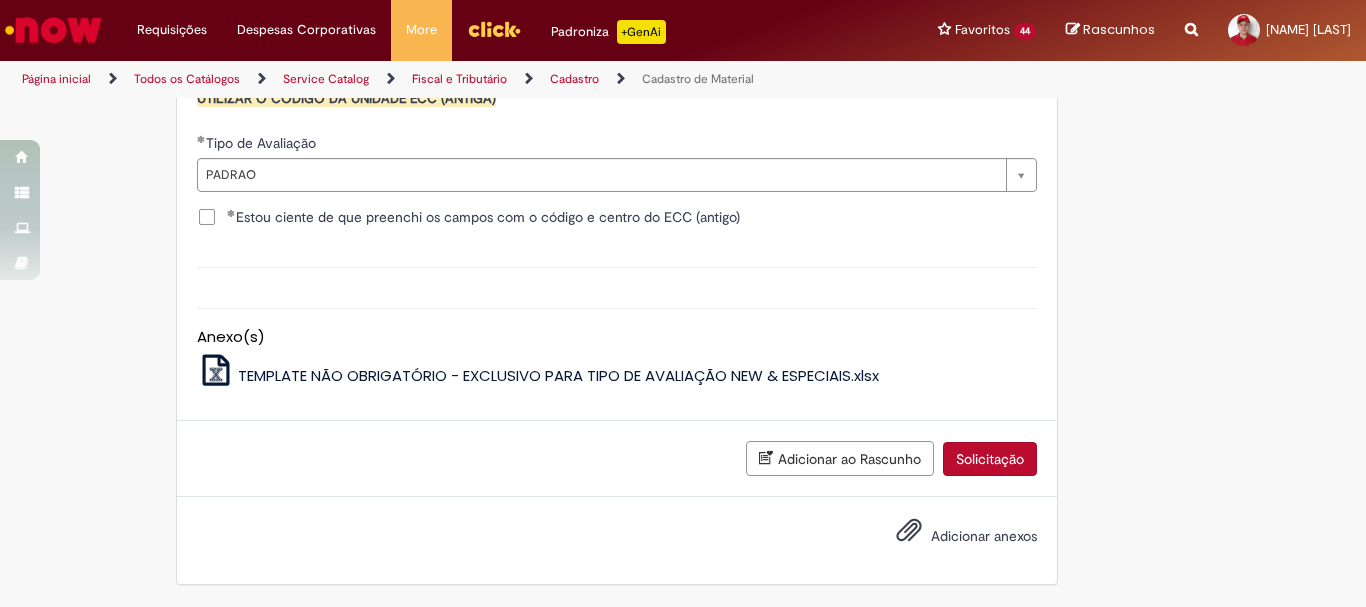 click on "Solicitação" at bounding box center [990, 459] 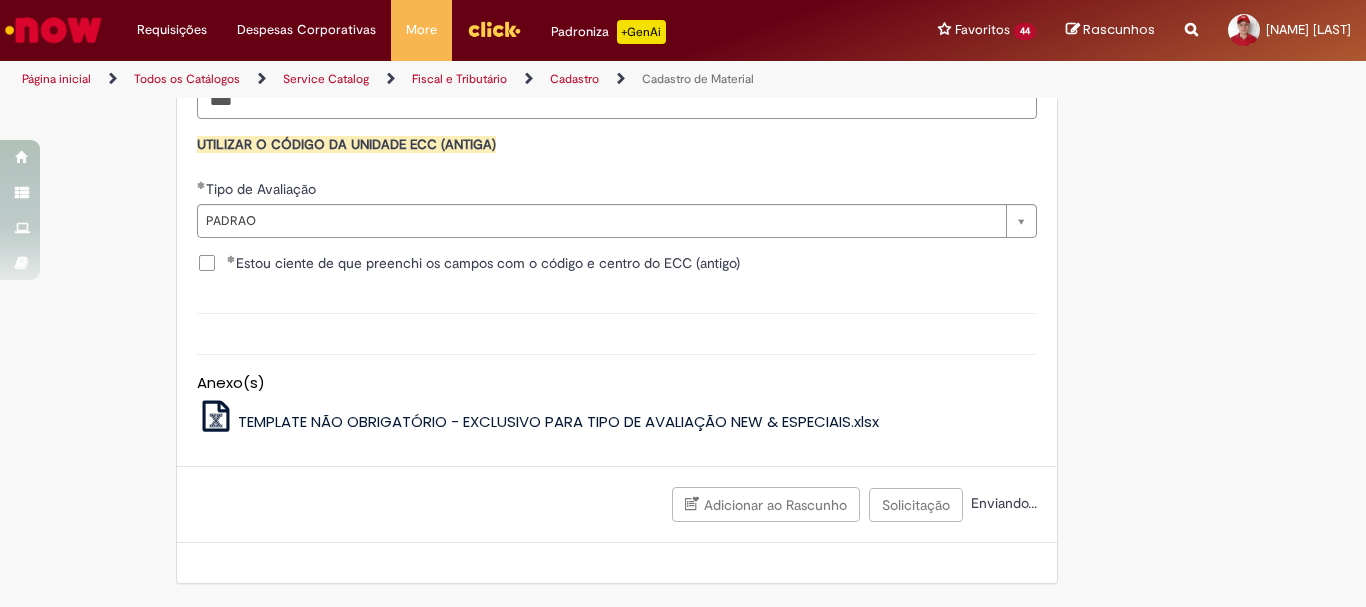 scroll, scrollTop: 2095, scrollLeft: 0, axis: vertical 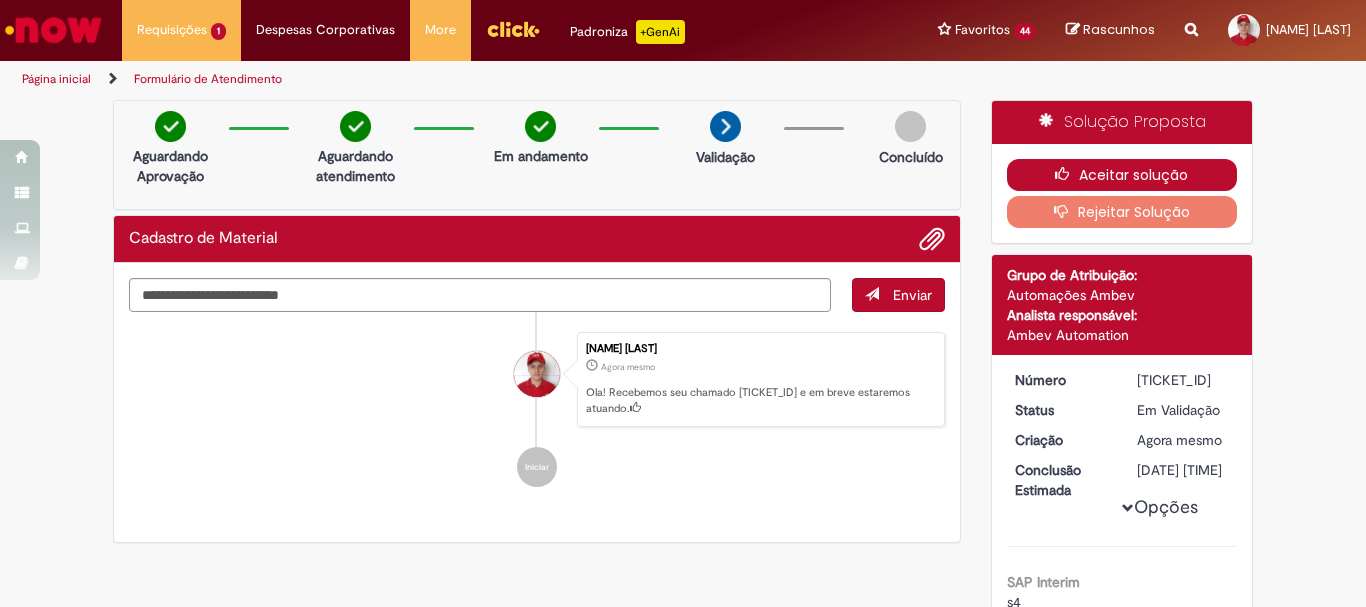 click on "Aceitar solução" at bounding box center [1122, 175] 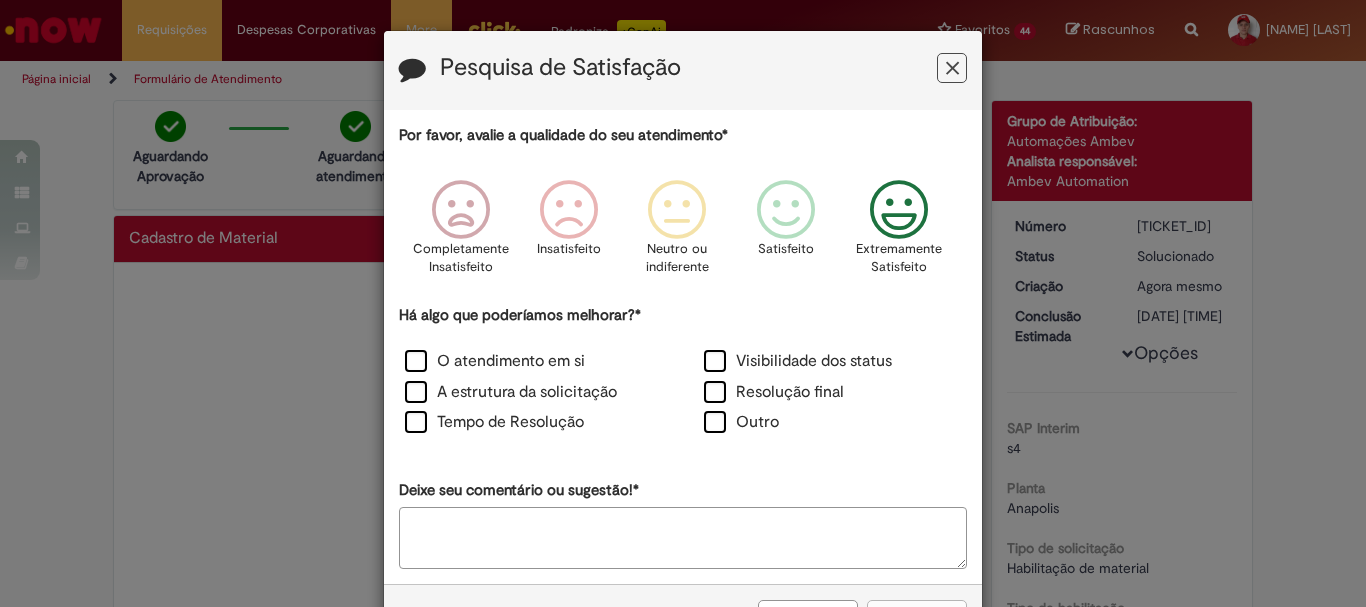click at bounding box center (899, 210) 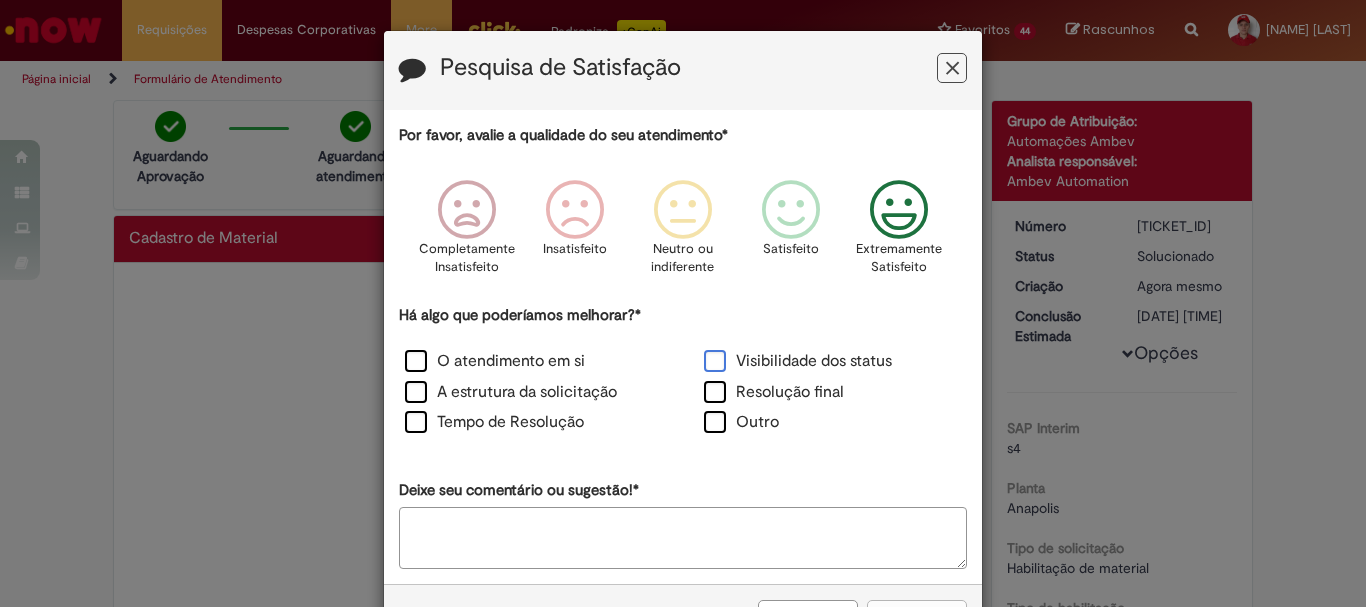 click on "Visibilidade dos status" at bounding box center [798, 361] 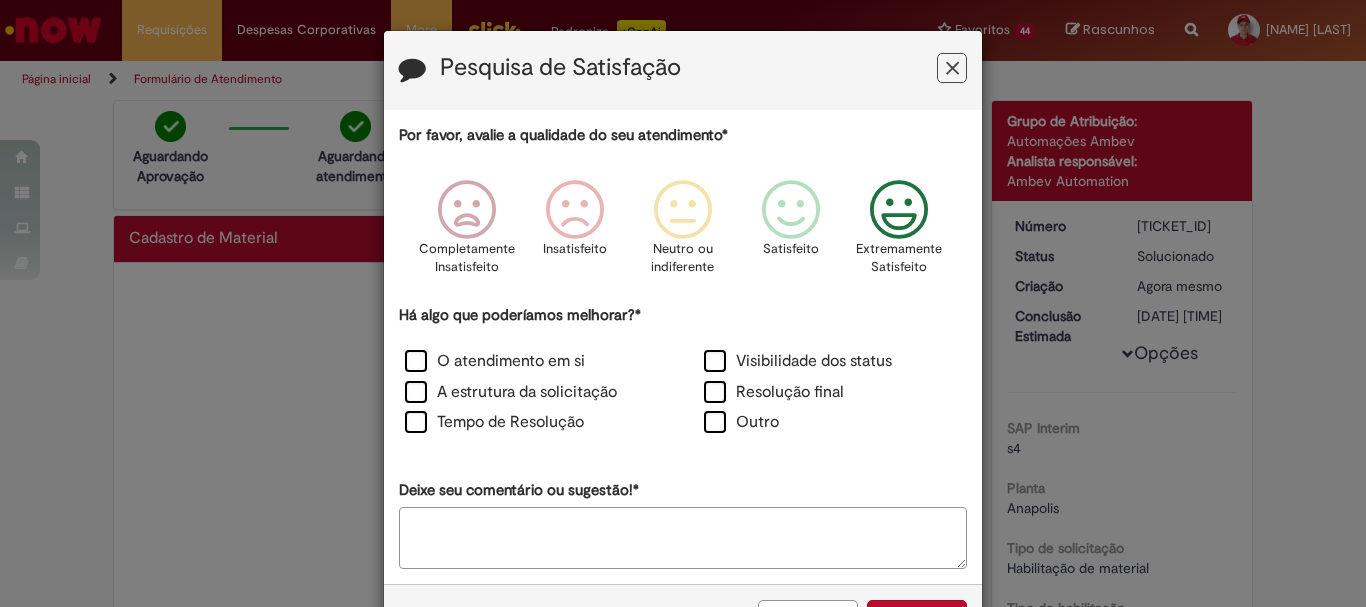 scroll, scrollTop: 73, scrollLeft: 0, axis: vertical 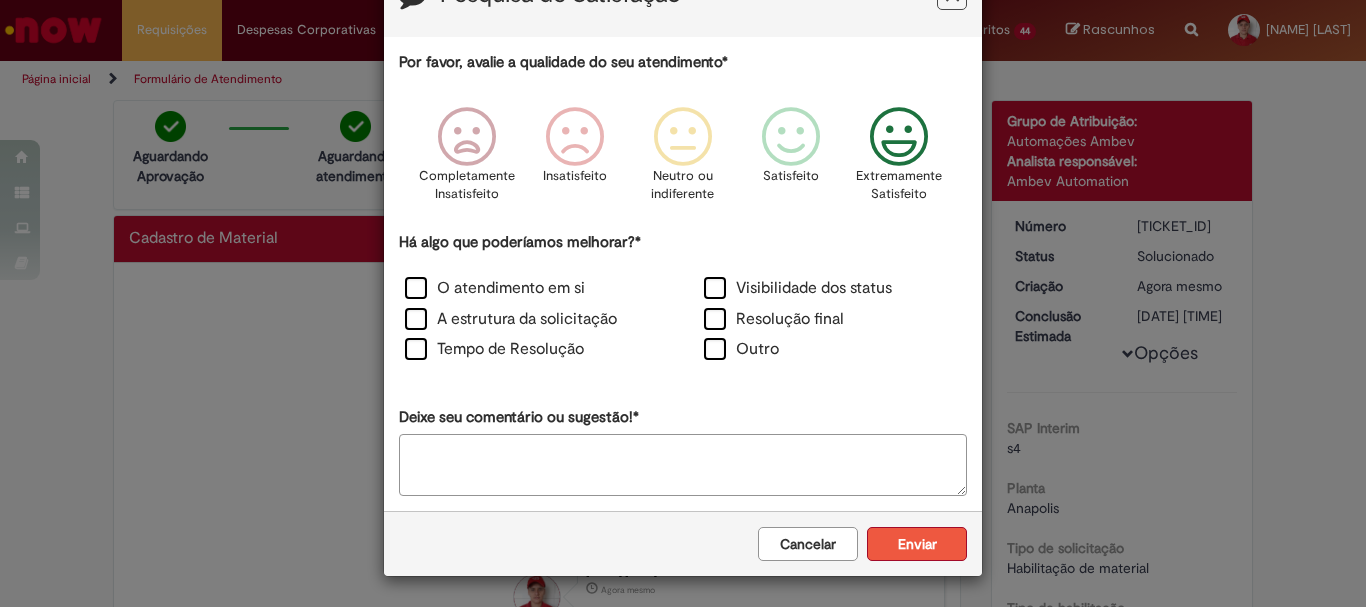 click on "Enviar" at bounding box center [917, 544] 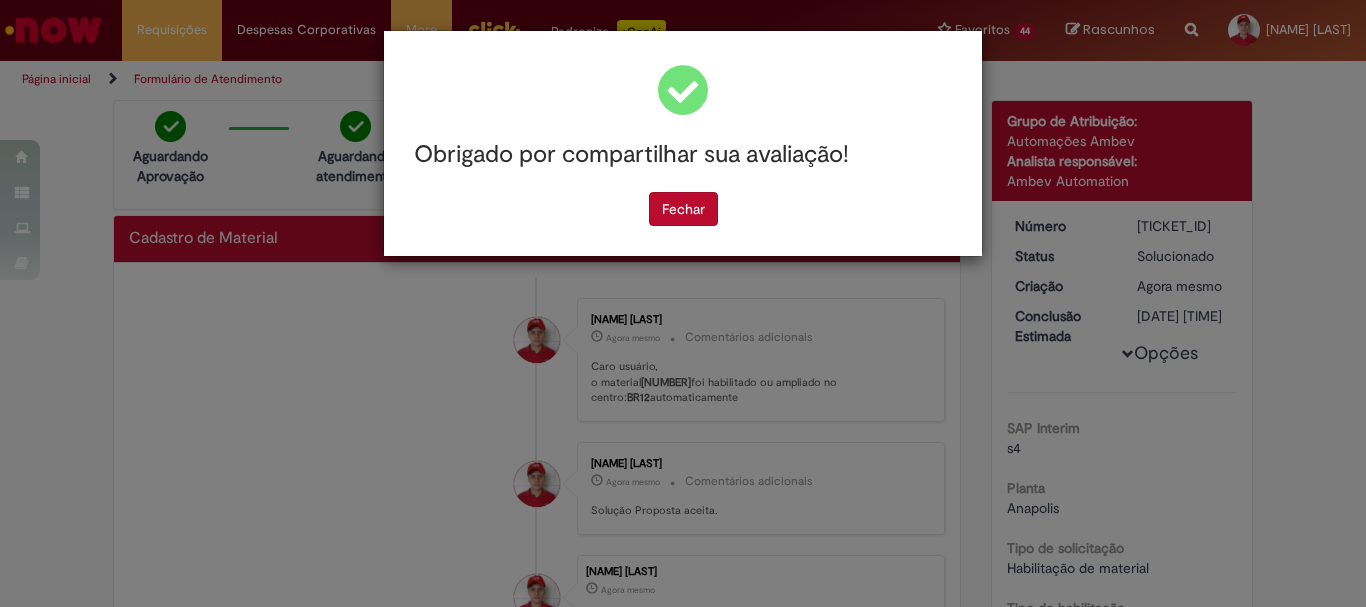 scroll, scrollTop: 0, scrollLeft: 0, axis: both 